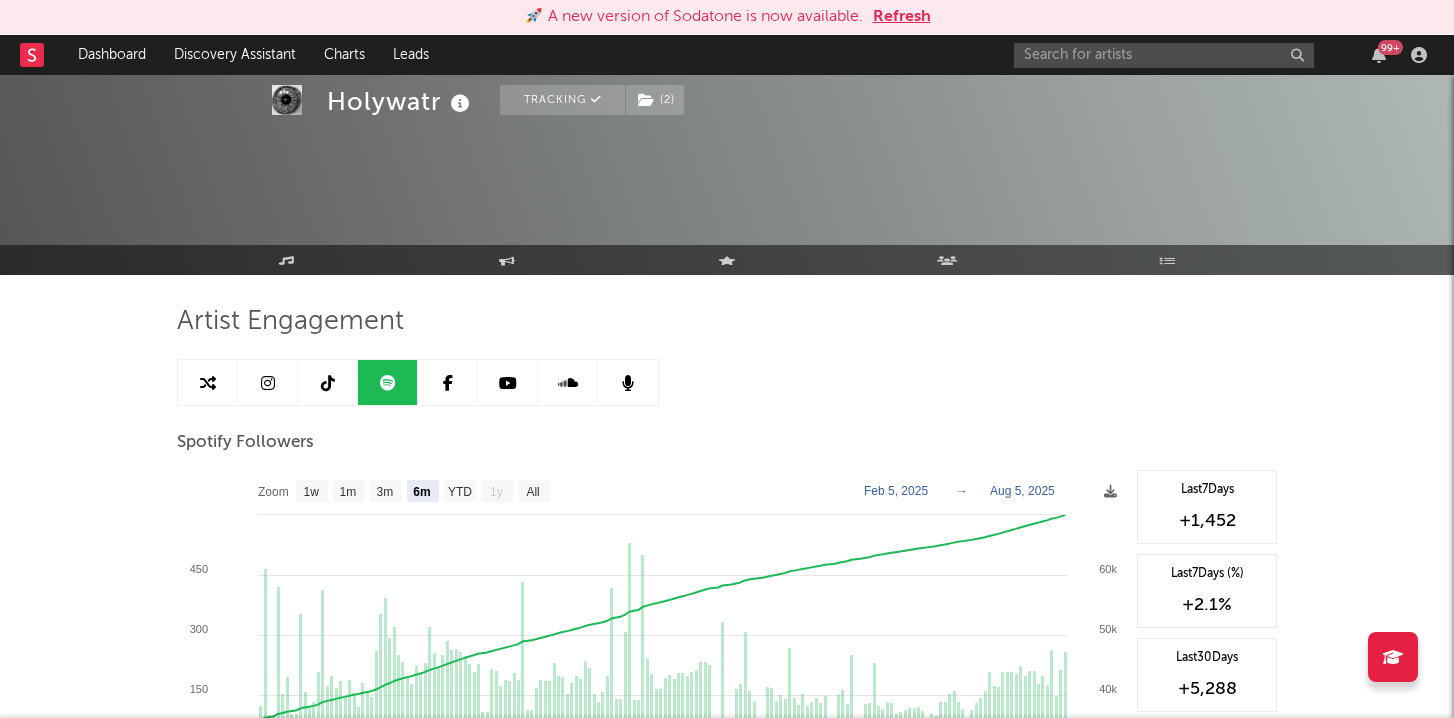 select on "6m" 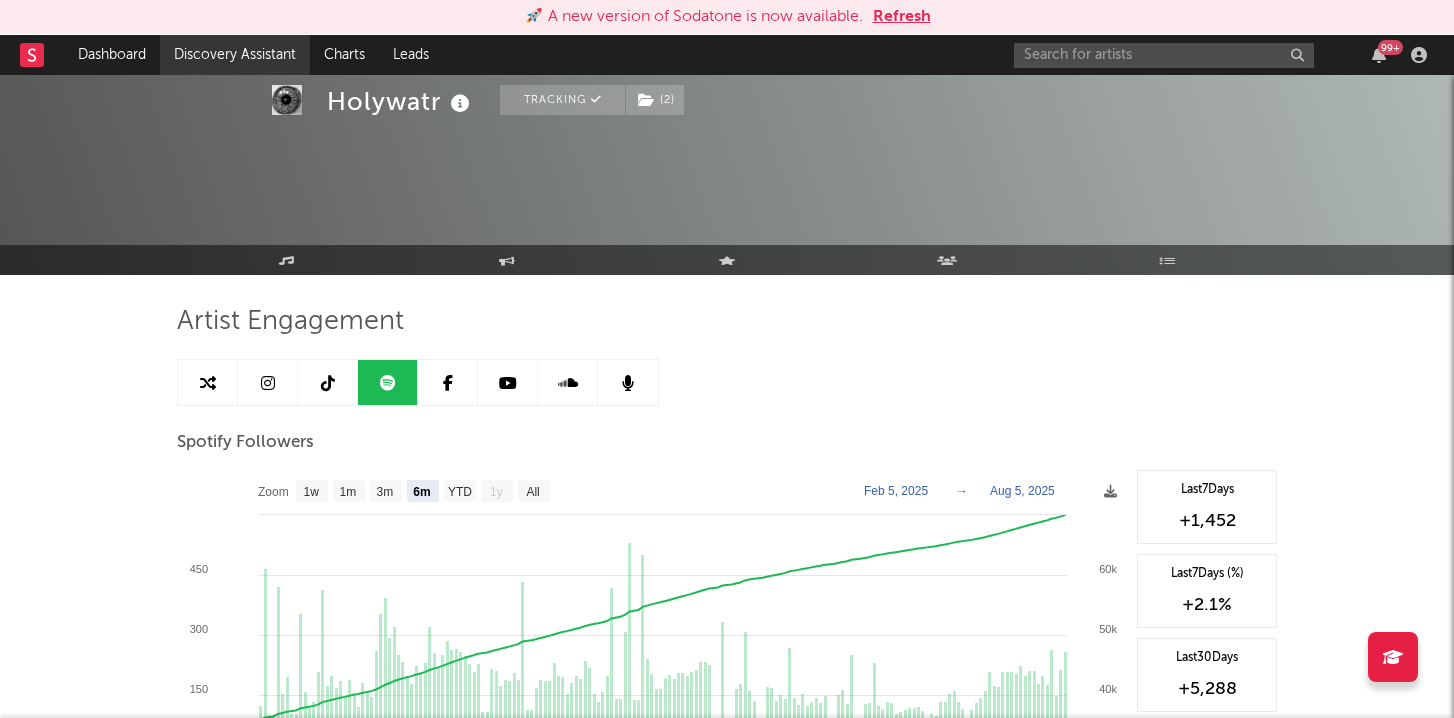 scroll, scrollTop: 124, scrollLeft: 0, axis: vertical 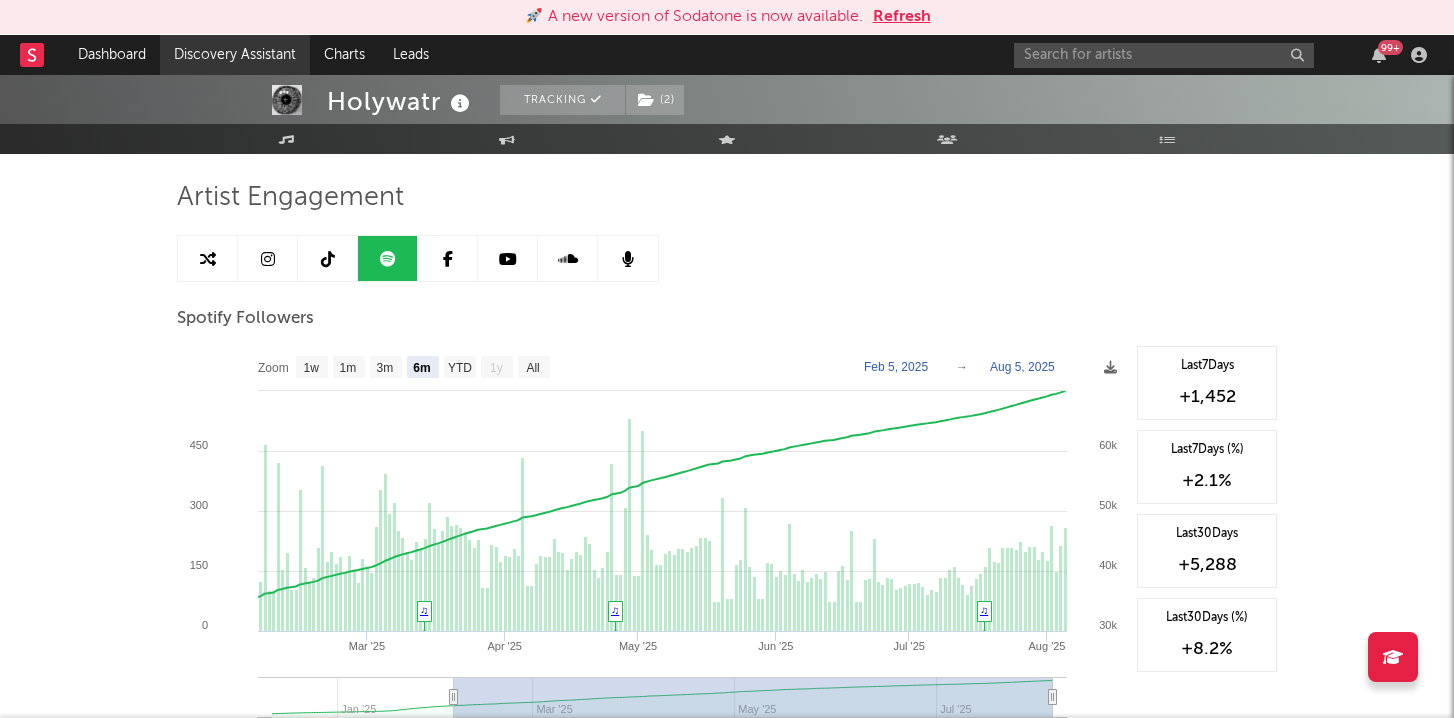click on "Discovery Assistant" at bounding box center [235, 55] 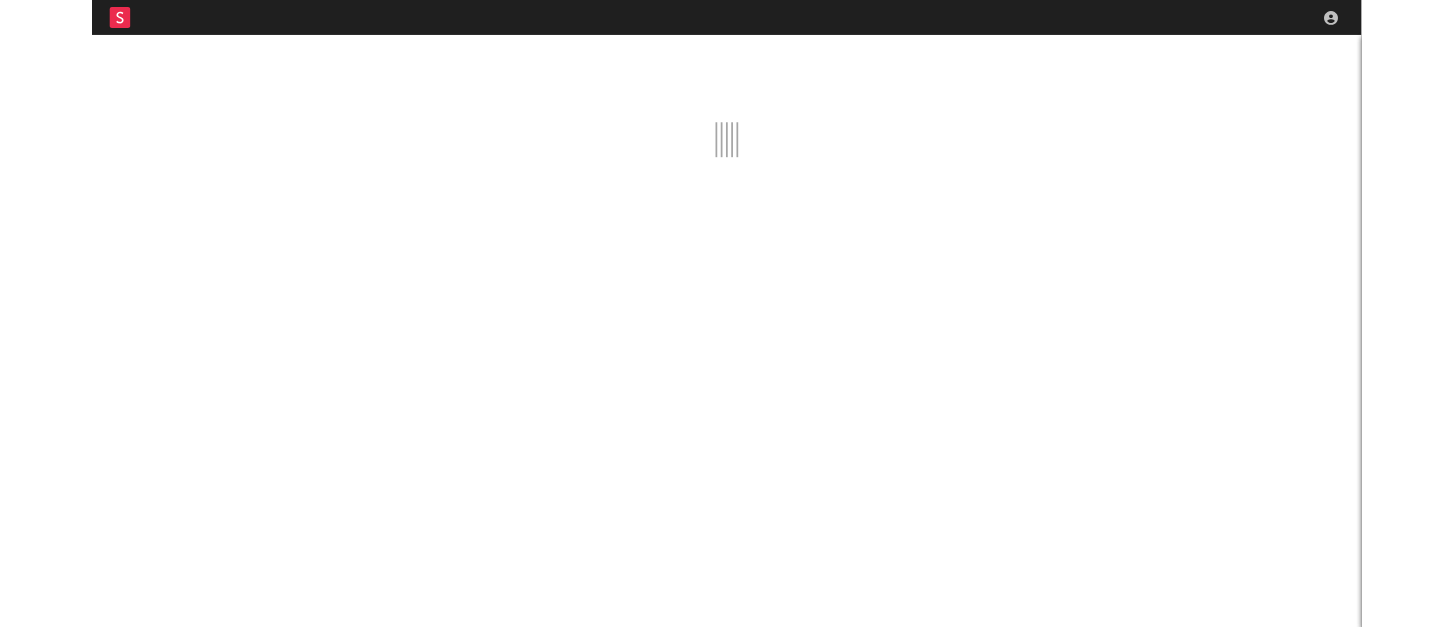 scroll, scrollTop: 0, scrollLeft: 0, axis: both 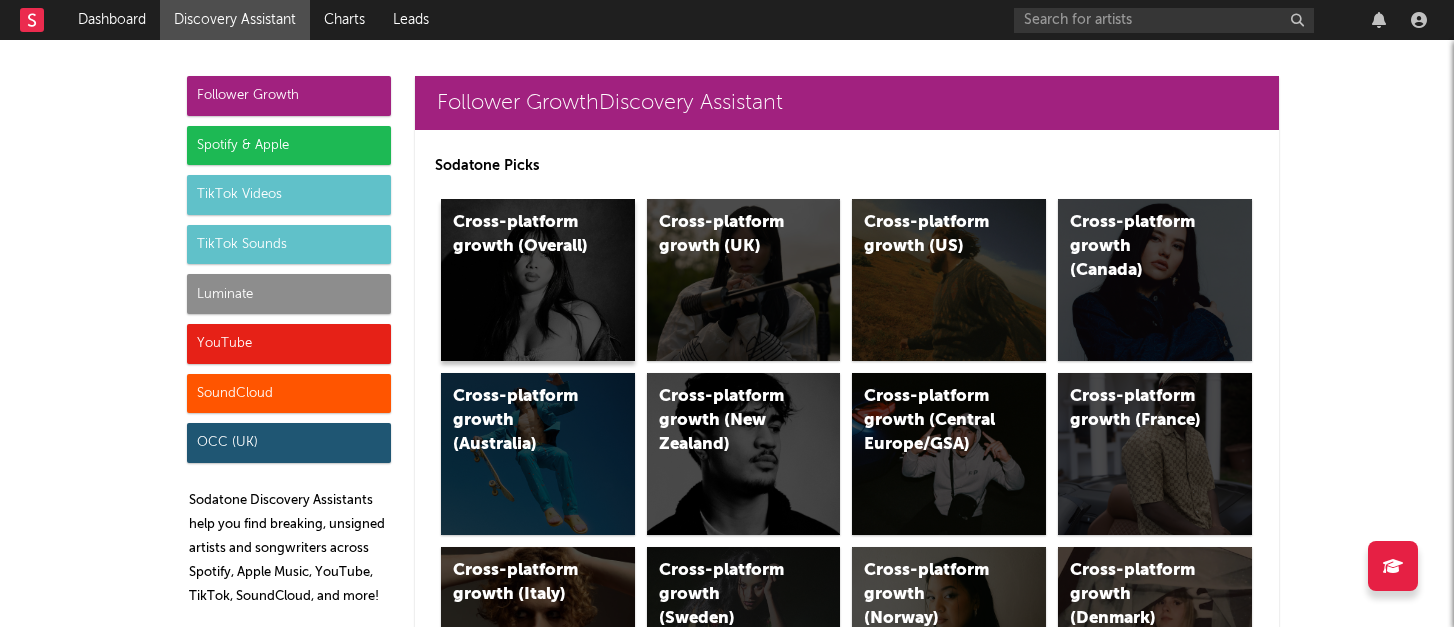 click on "Cross-platform growth (Overall)" at bounding box center (538, 280) 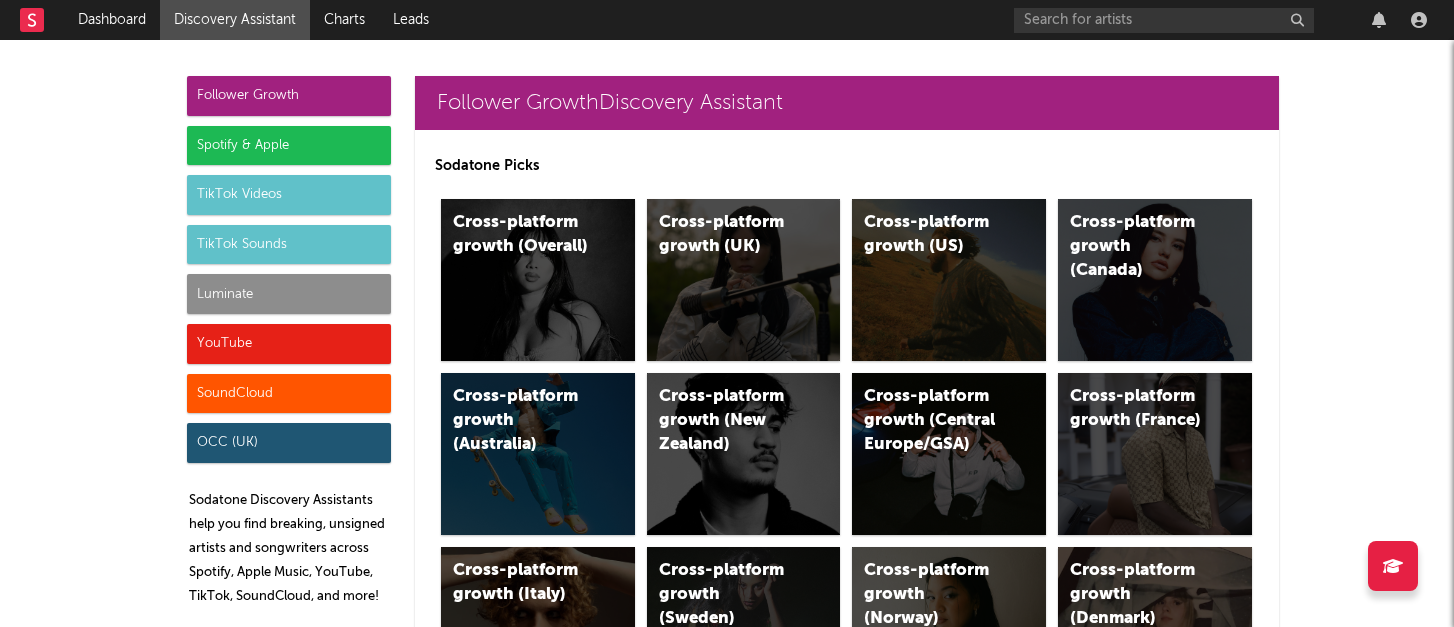 click on "Luminate" at bounding box center [289, 294] 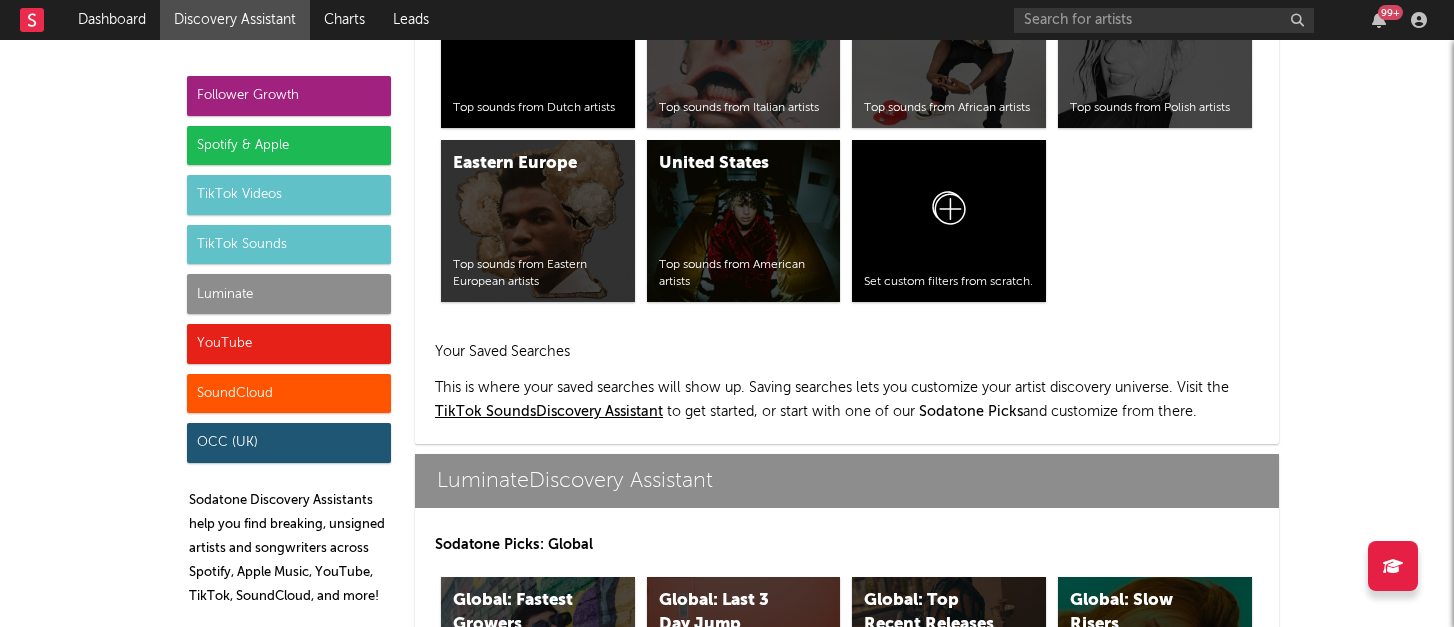 scroll, scrollTop: 9159, scrollLeft: 0, axis: vertical 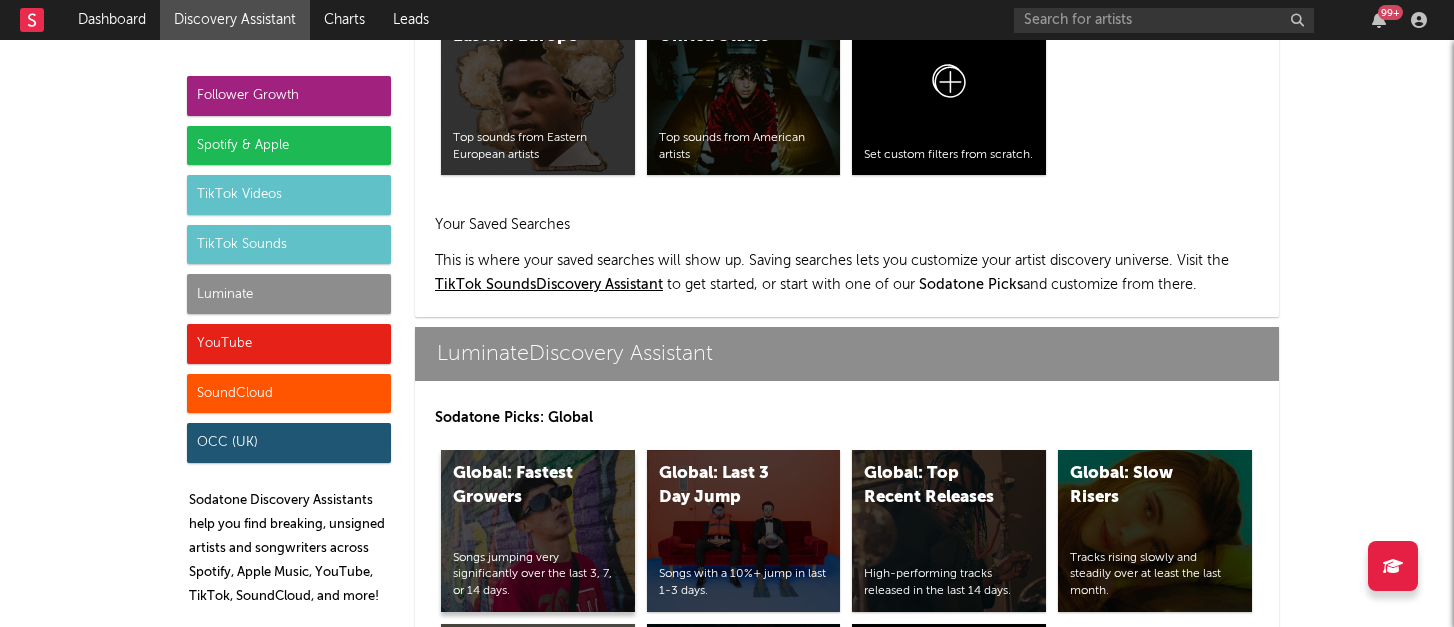 click on "Global: Fastest Growers Songs jumping very significantly over the last 3, 7, or 14 days." at bounding box center [538, 531] 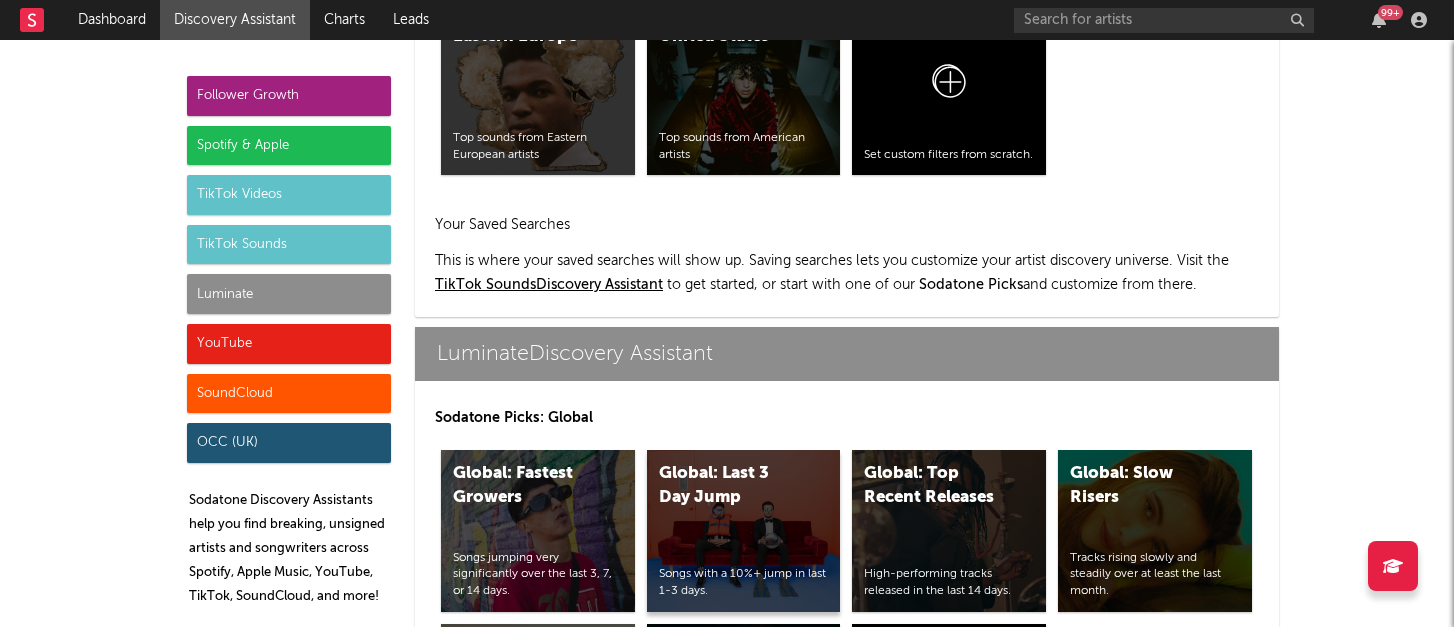 click on "Global: Last 3 Day Jump Songs with a 10%+ jump in last 1-3 days." at bounding box center (744, 531) 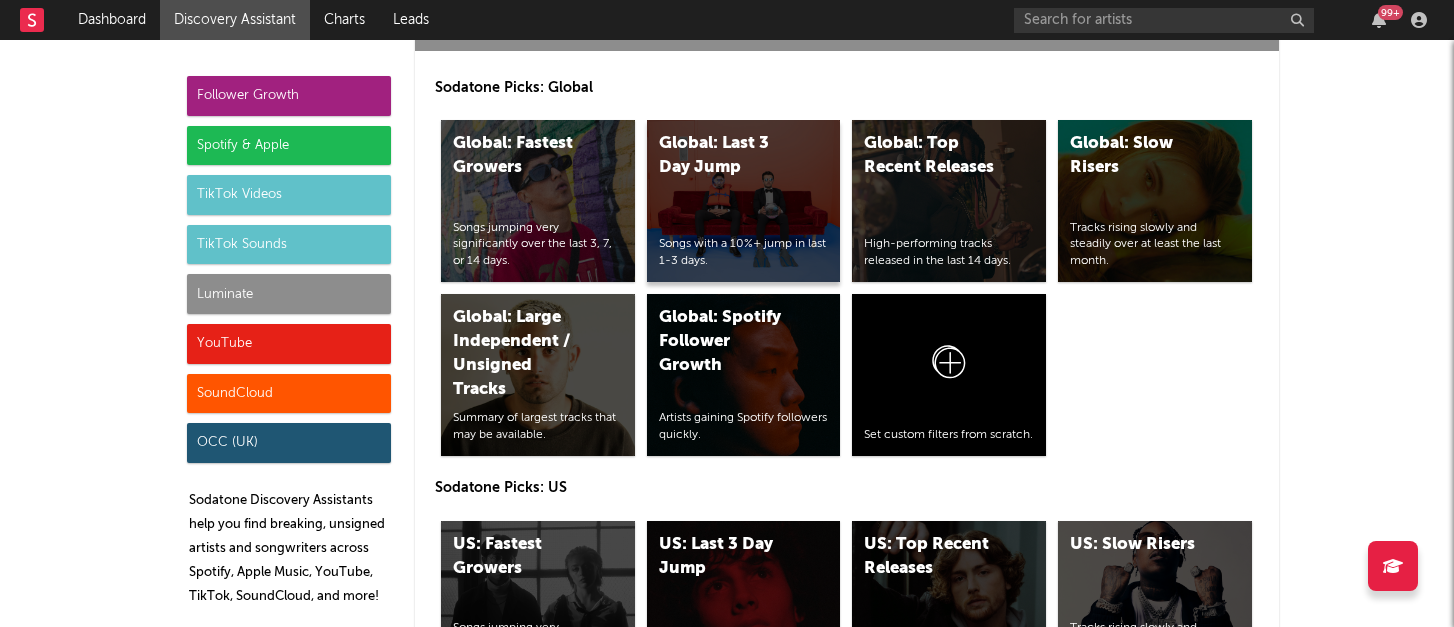 scroll, scrollTop: 9503, scrollLeft: 0, axis: vertical 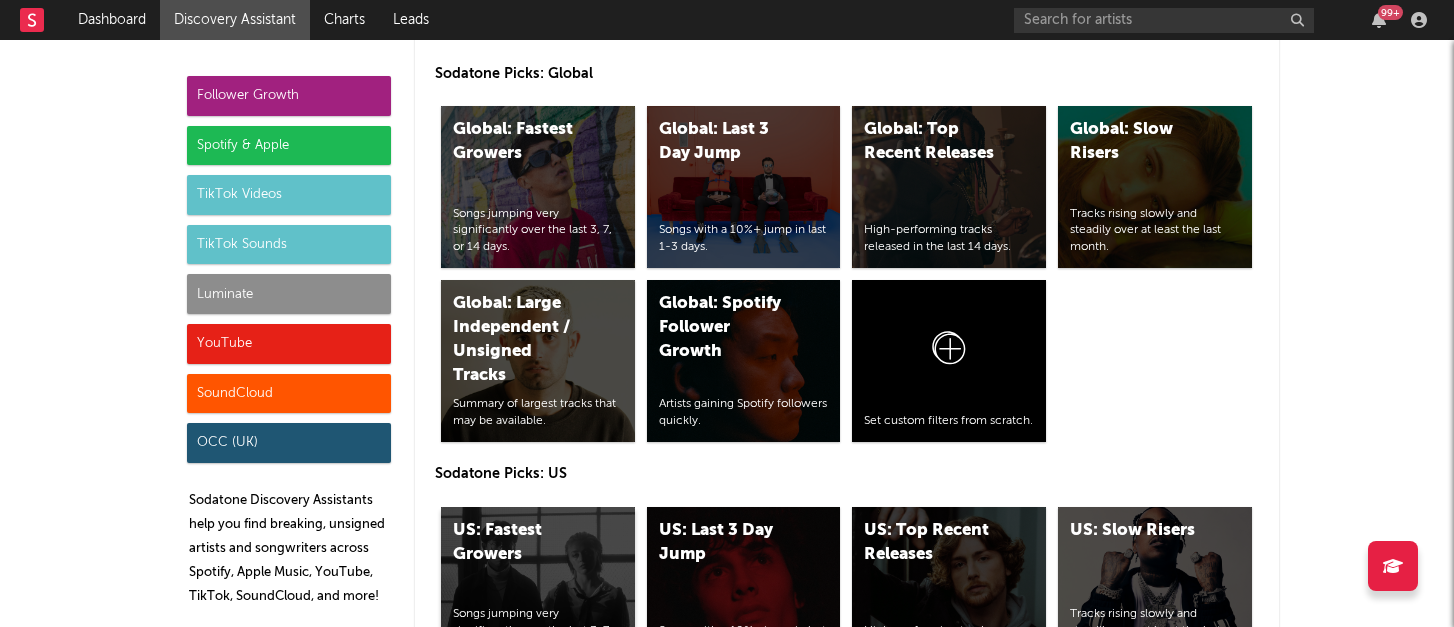 click on "US: Fastest Growers Songs jumping very significantly over the last 3, 7, or 14 days." at bounding box center [538, 588] 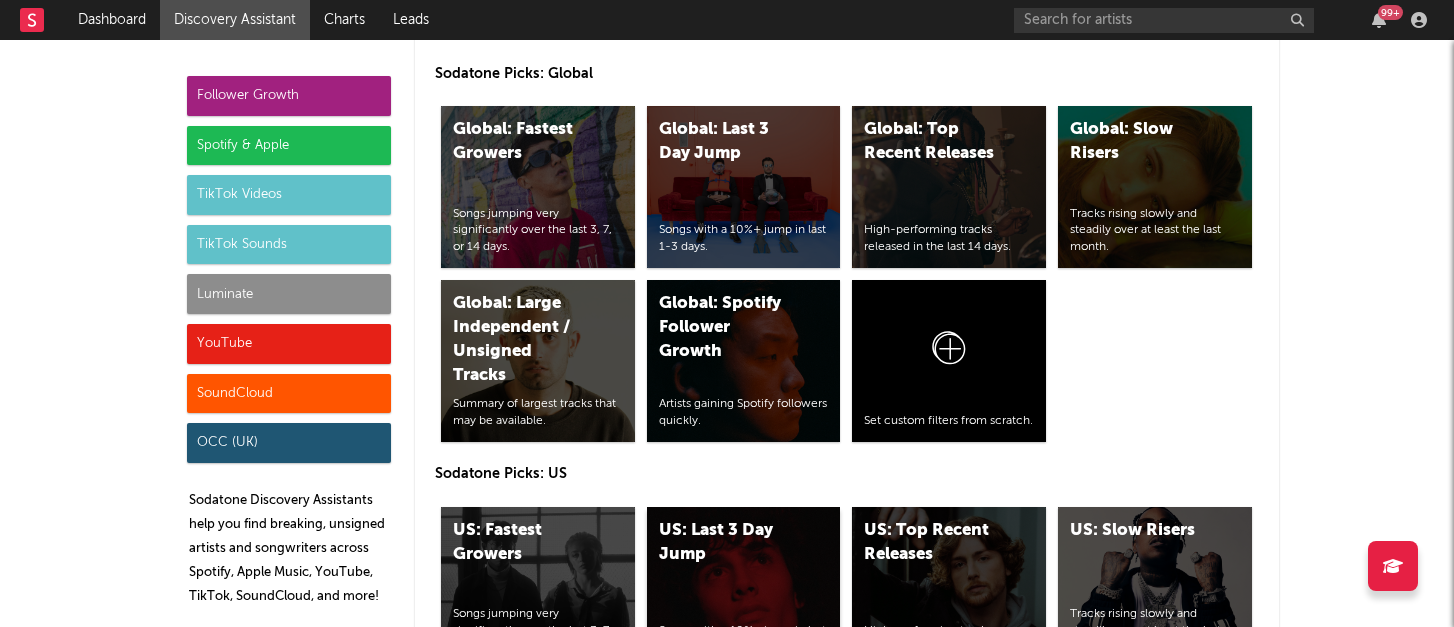 click on "US: Last 3 Day Jump Songs with a 10%+ jump in last 1-3 days." at bounding box center (744, 588) 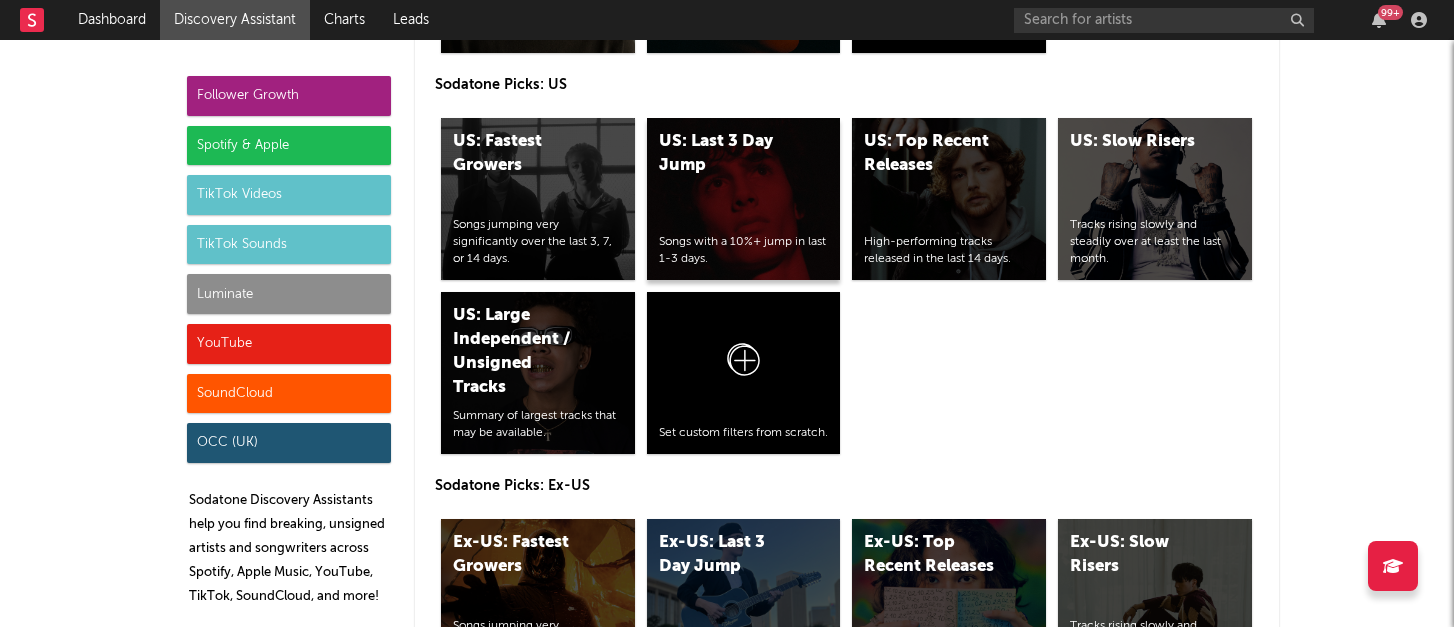 scroll, scrollTop: 9896, scrollLeft: 0, axis: vertical 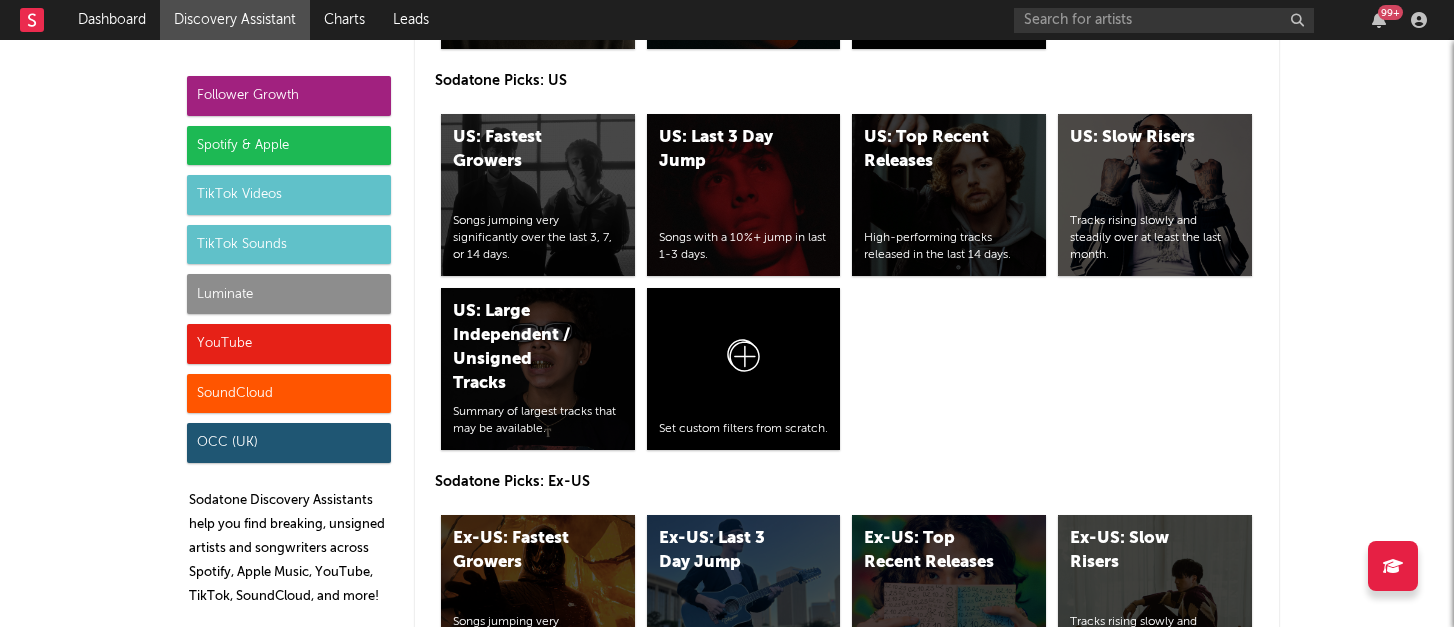 click on "YouTube" at bounding box center (289, 344) 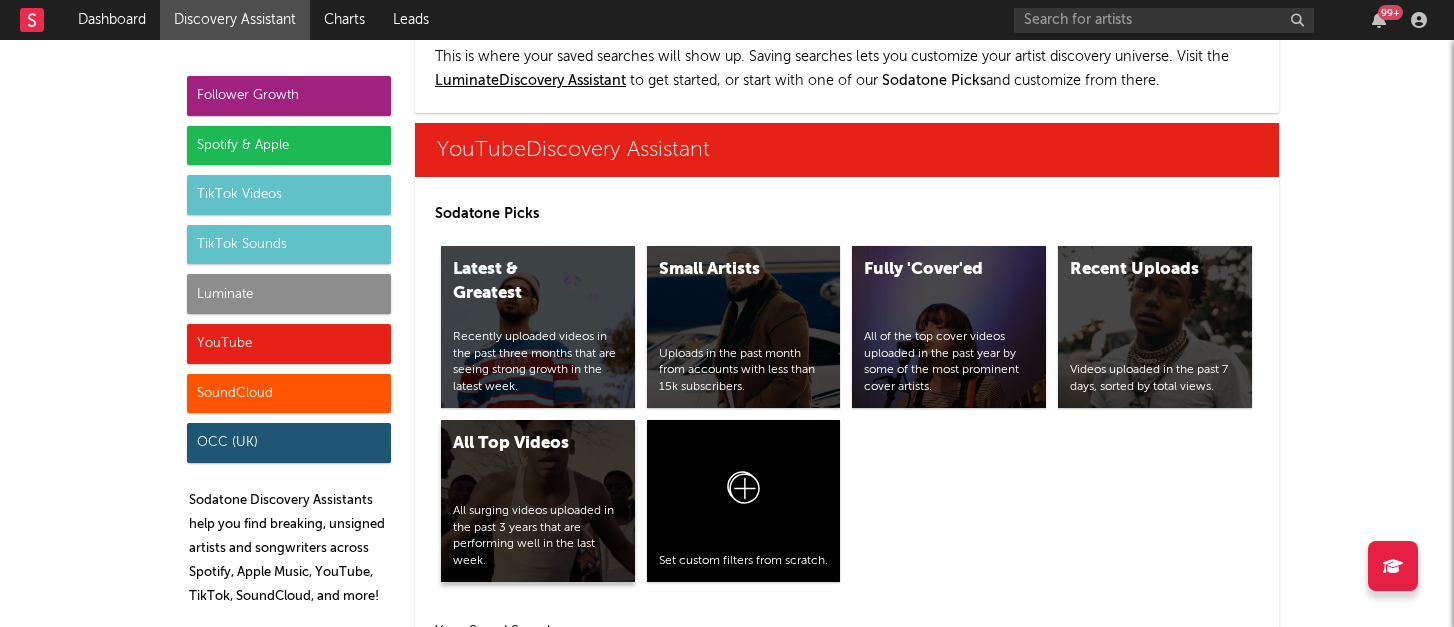 scroll, scrollTop: 11969, scrollLeft: 0, axis: vertical 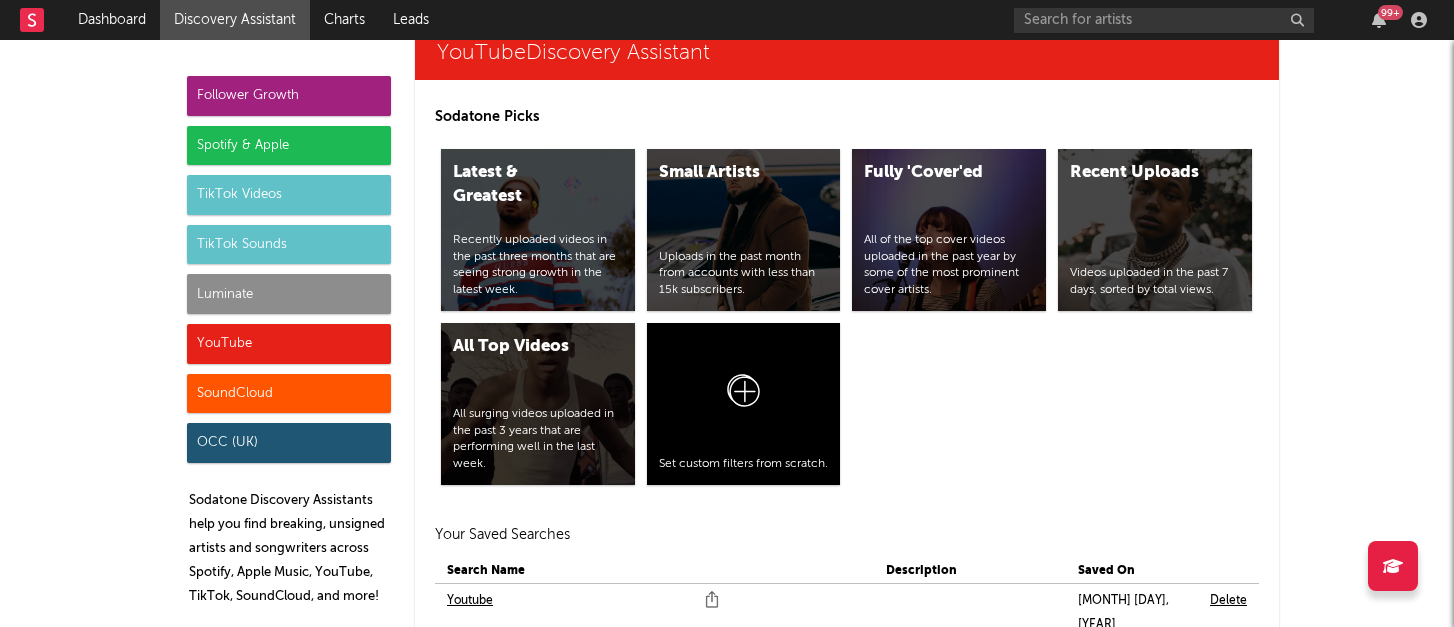 click on "DAILY YOUTUBE" at bounding box center [493, 712] 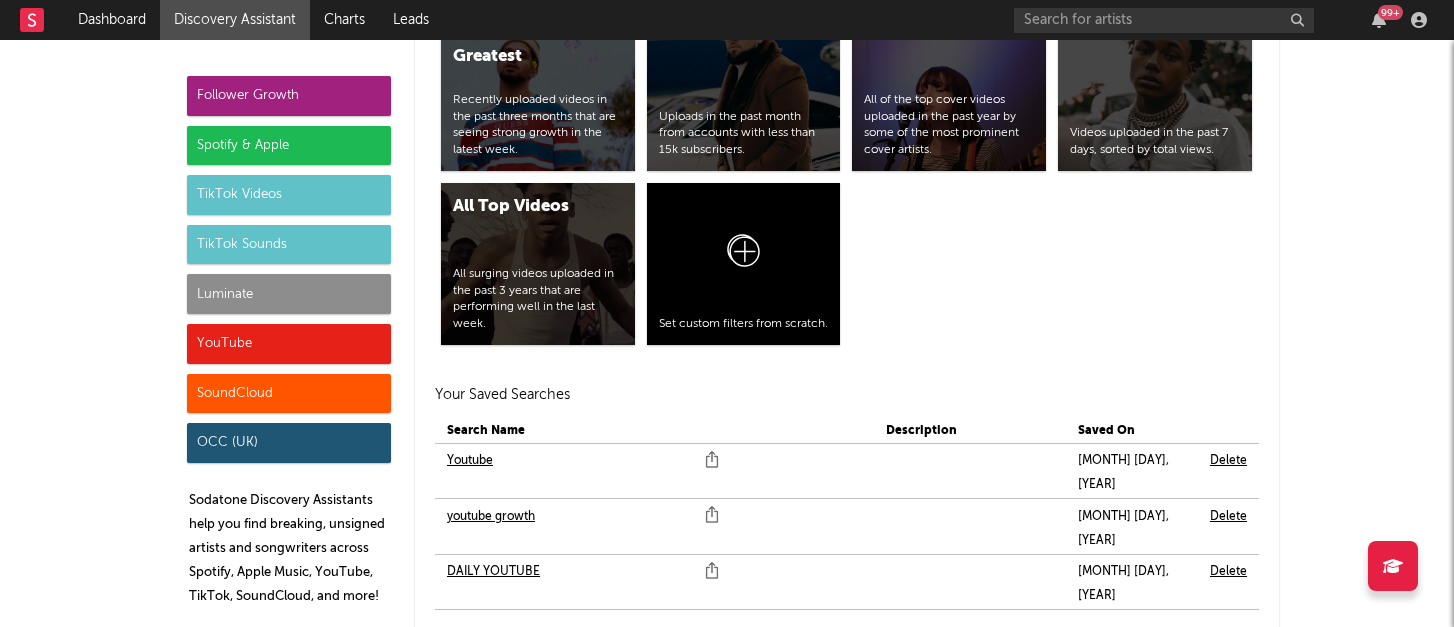scroll, scrollTop: 12133, scrollLeft: 0, axis: vertical 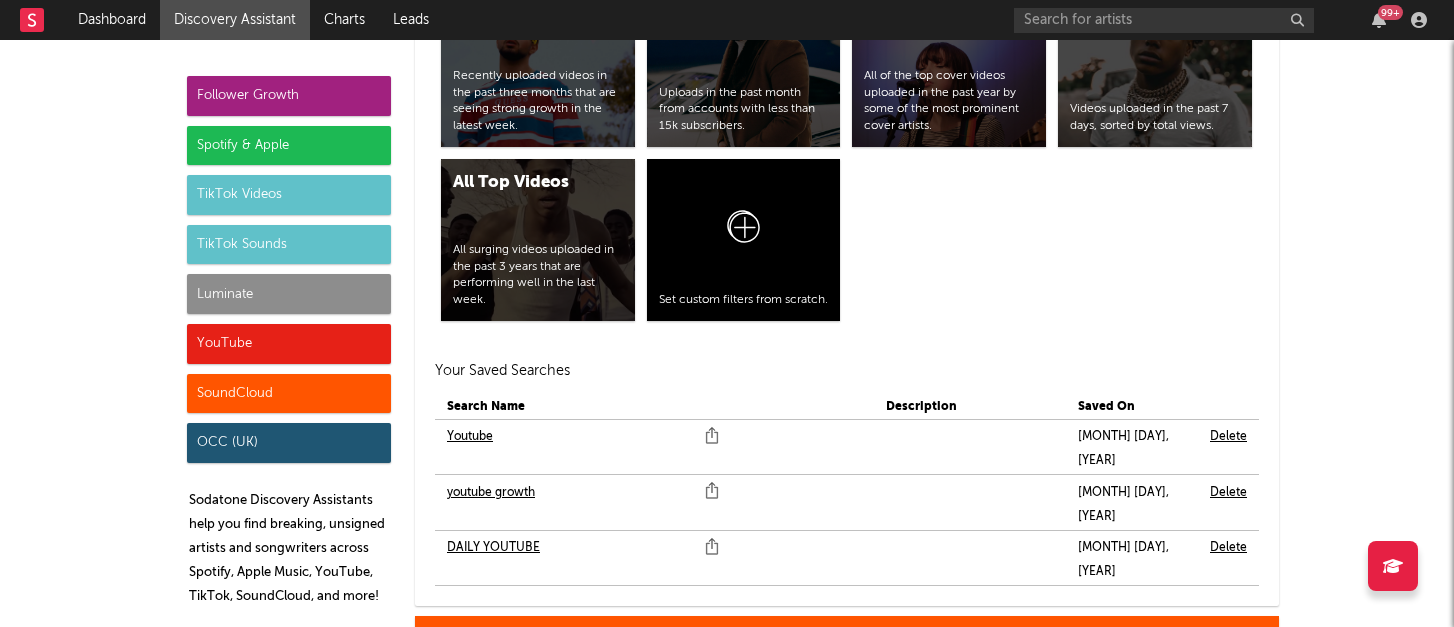 click on "All Top Tracks All surging tracks released in the past year that are performing well in the latest month." at bounding box center (744, 820) 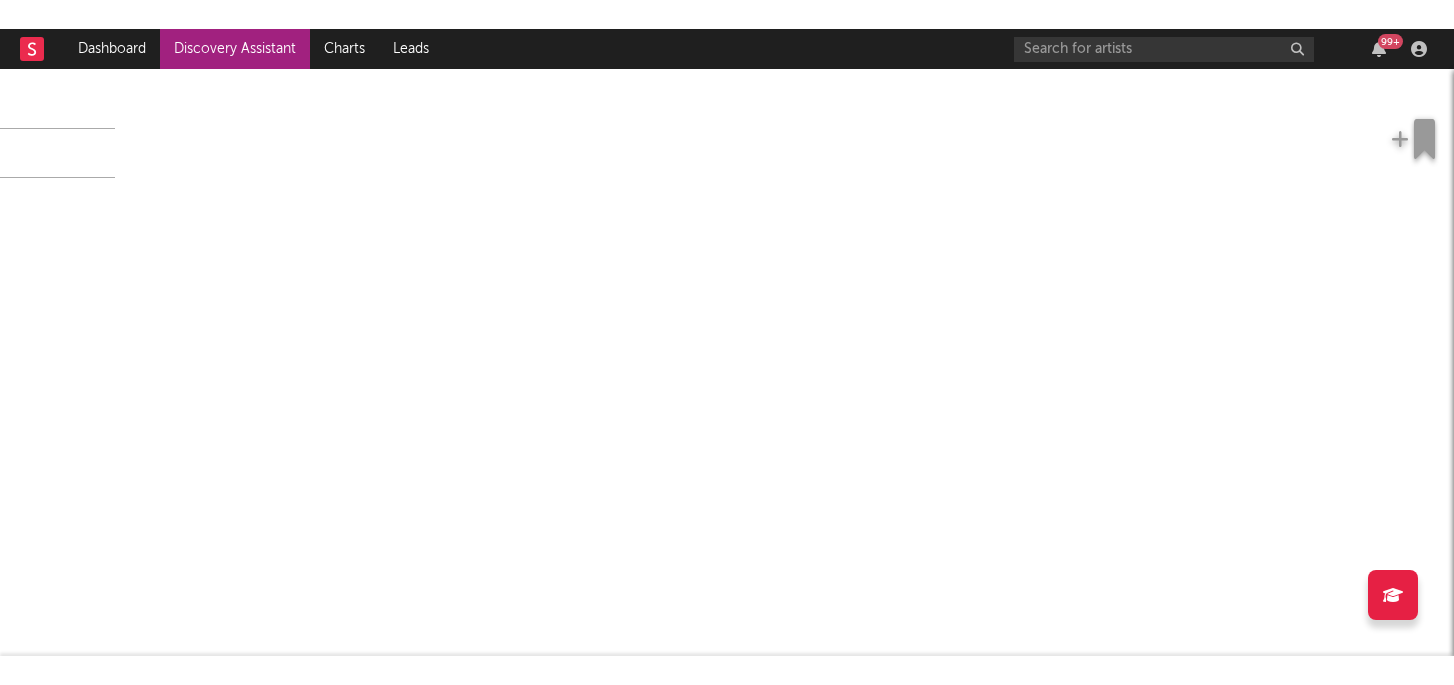 scroll, scrollTop: 0, scrollLeft: 0, axis: both 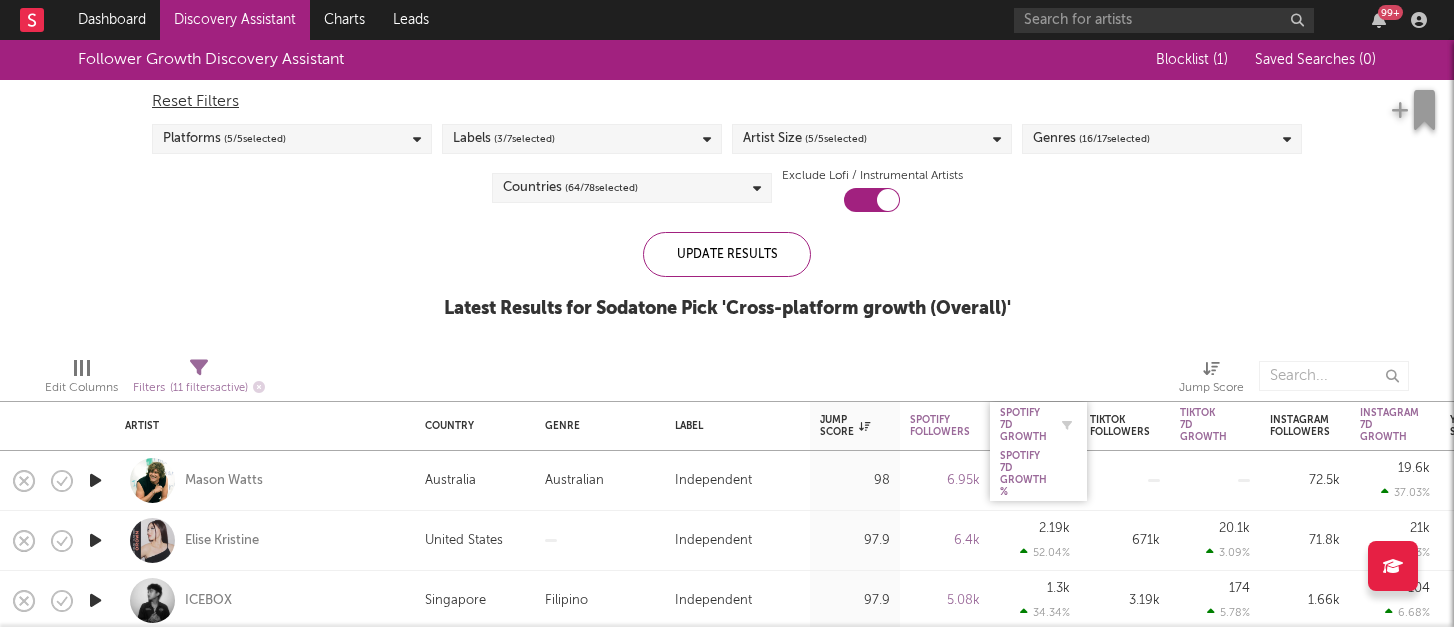 click on "Spotify 7D Growth" at bounding box center [1023, 425] 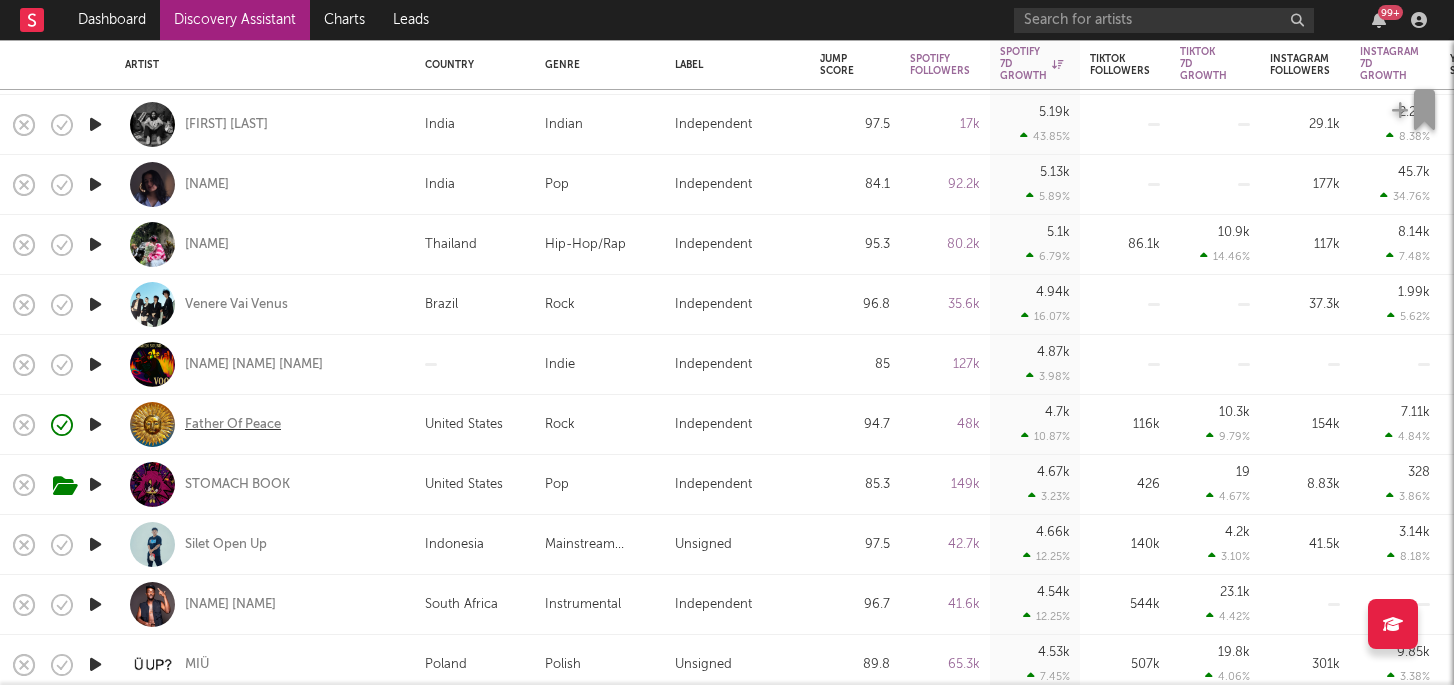click on "Father Of Peace" at bounding box center [233, 425] 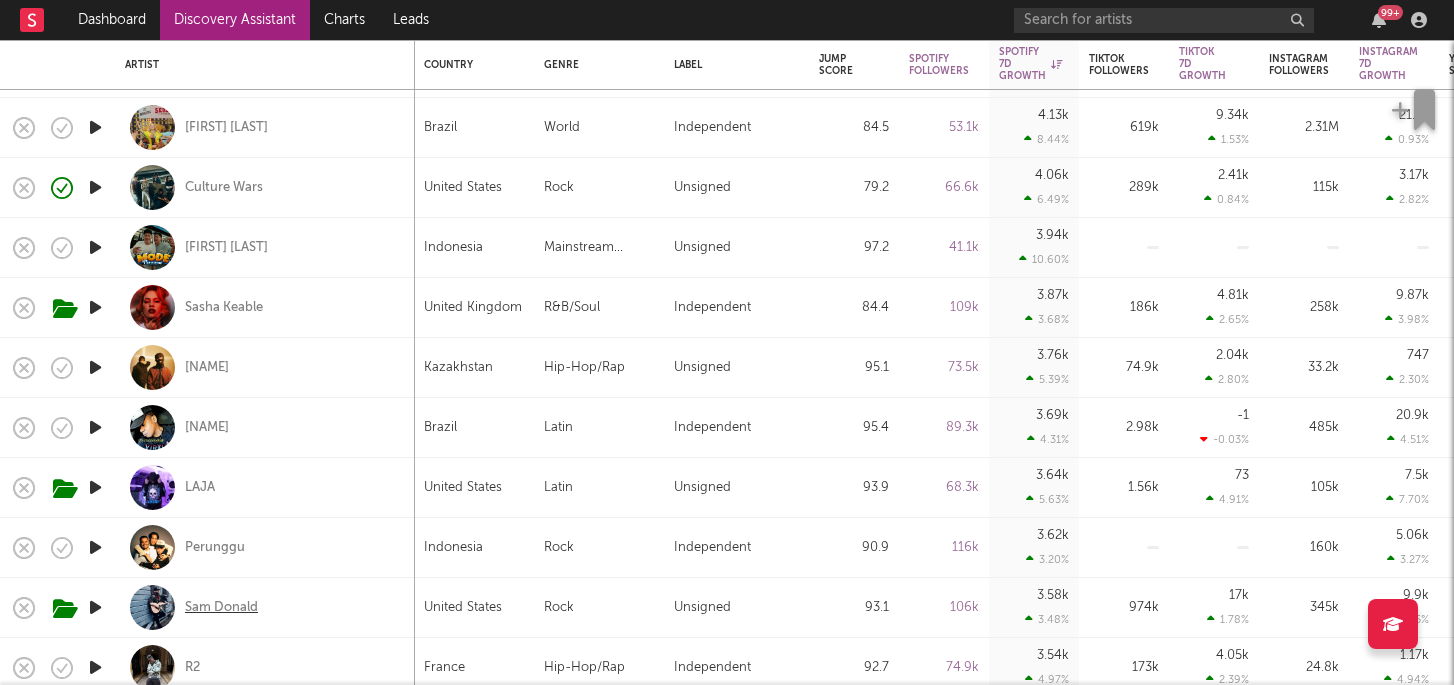 click on "Sam Donald" at bounding box center (221, 608) 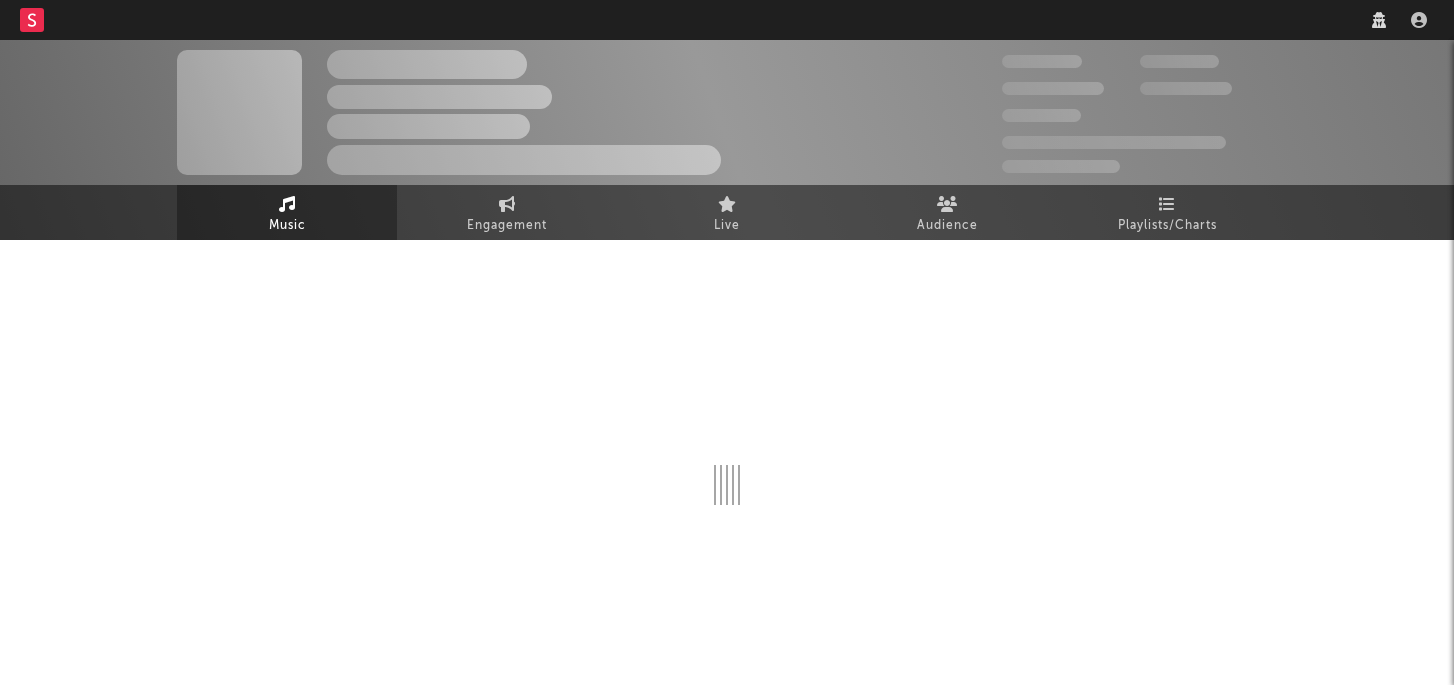 scroll, scrollTop: 0, scrollLeft: 0, axis: both 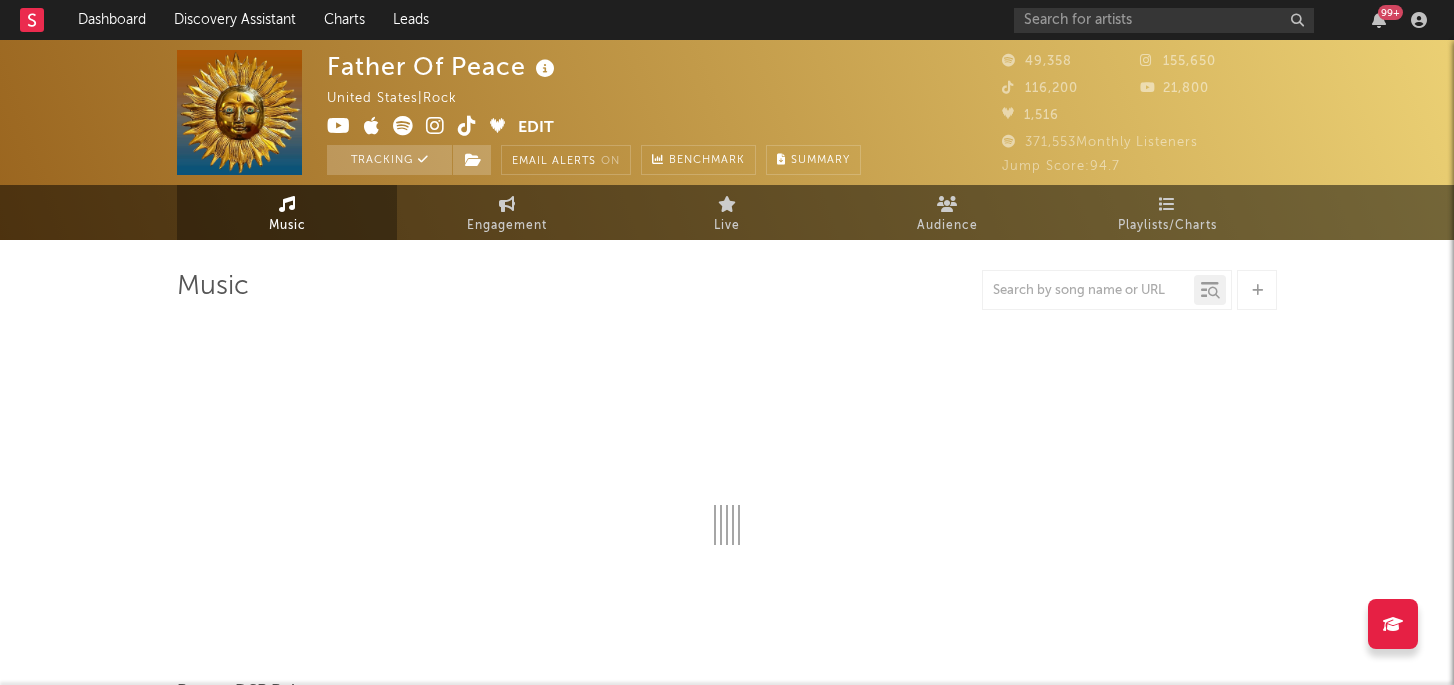 select on "6m" 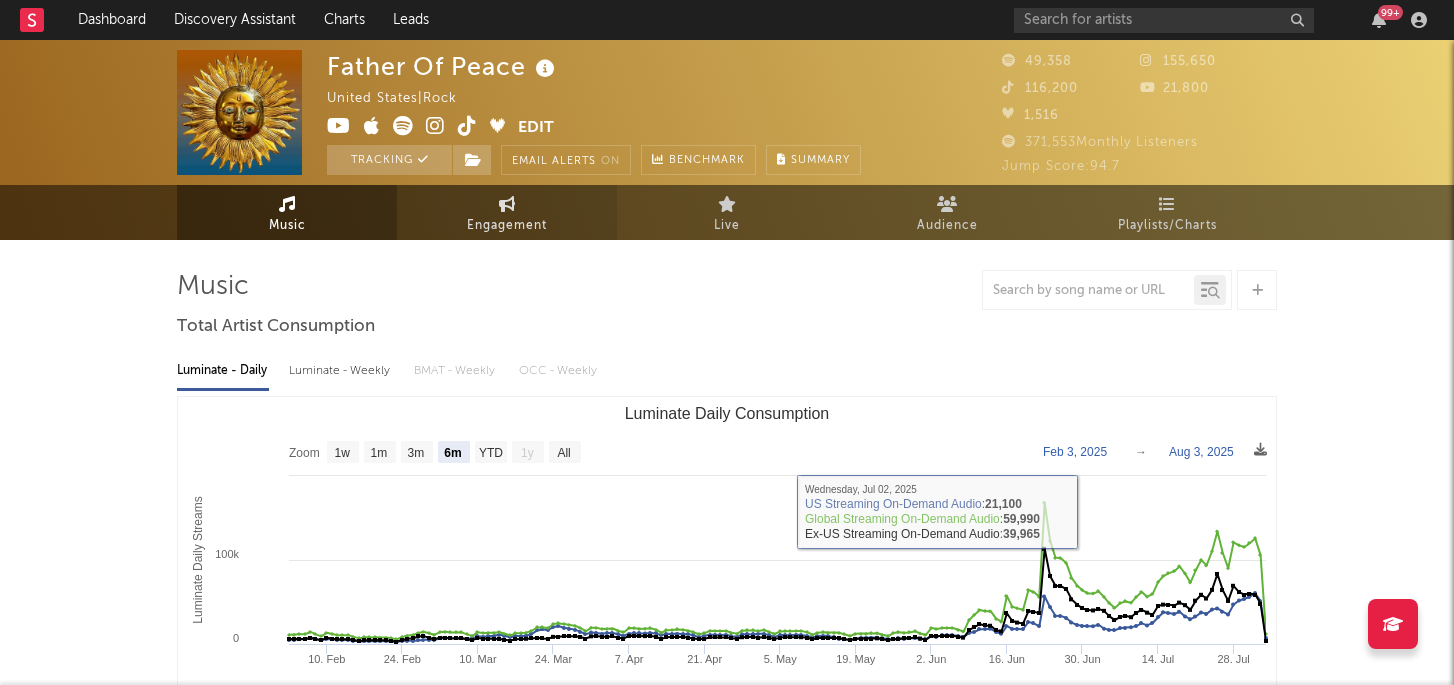 click on "Engagement" at bounding box center [507, 212] 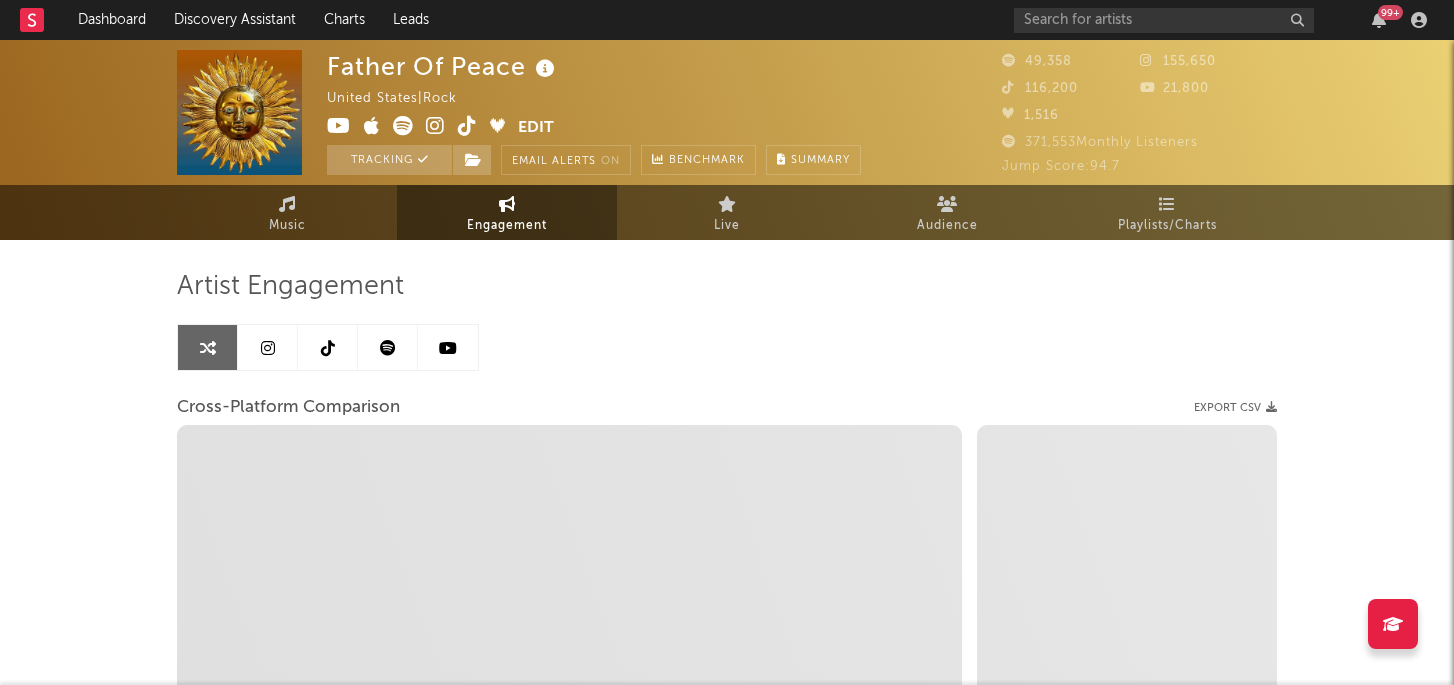 click at bounding box center (268, 347) 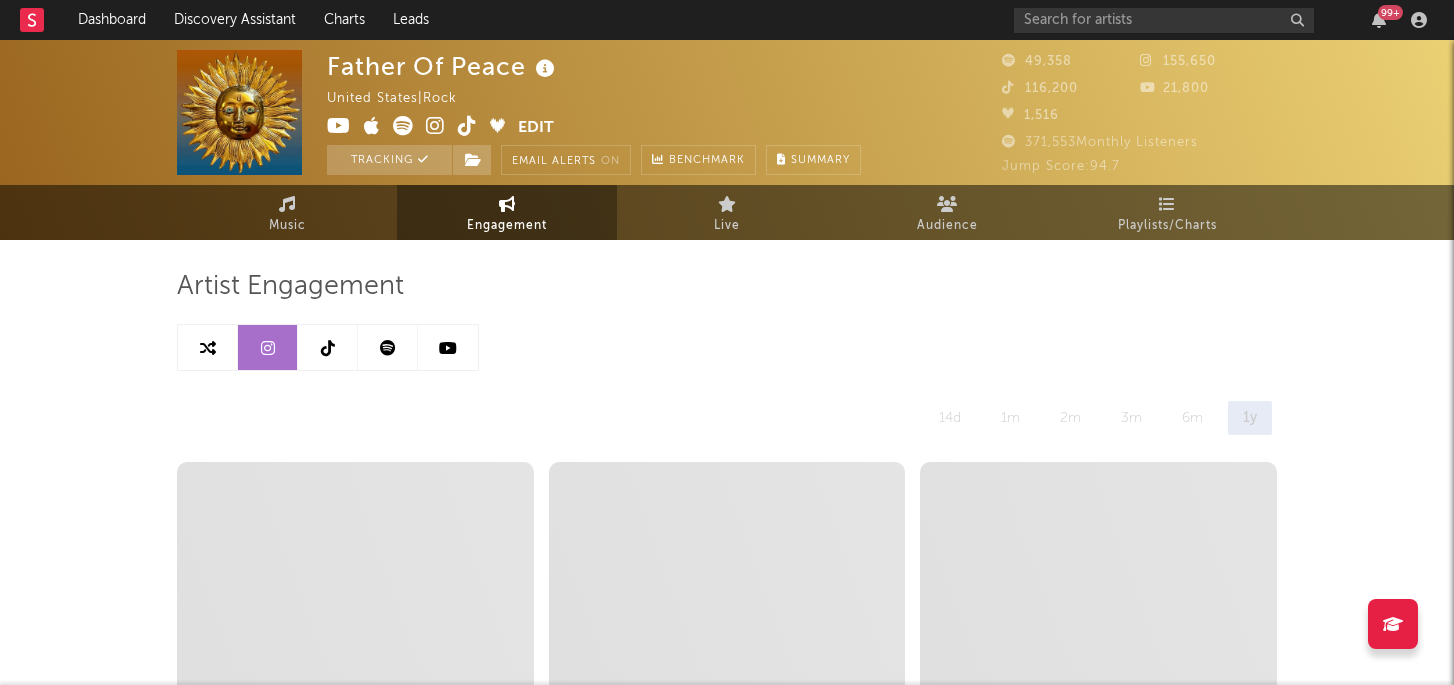 select on "6m" 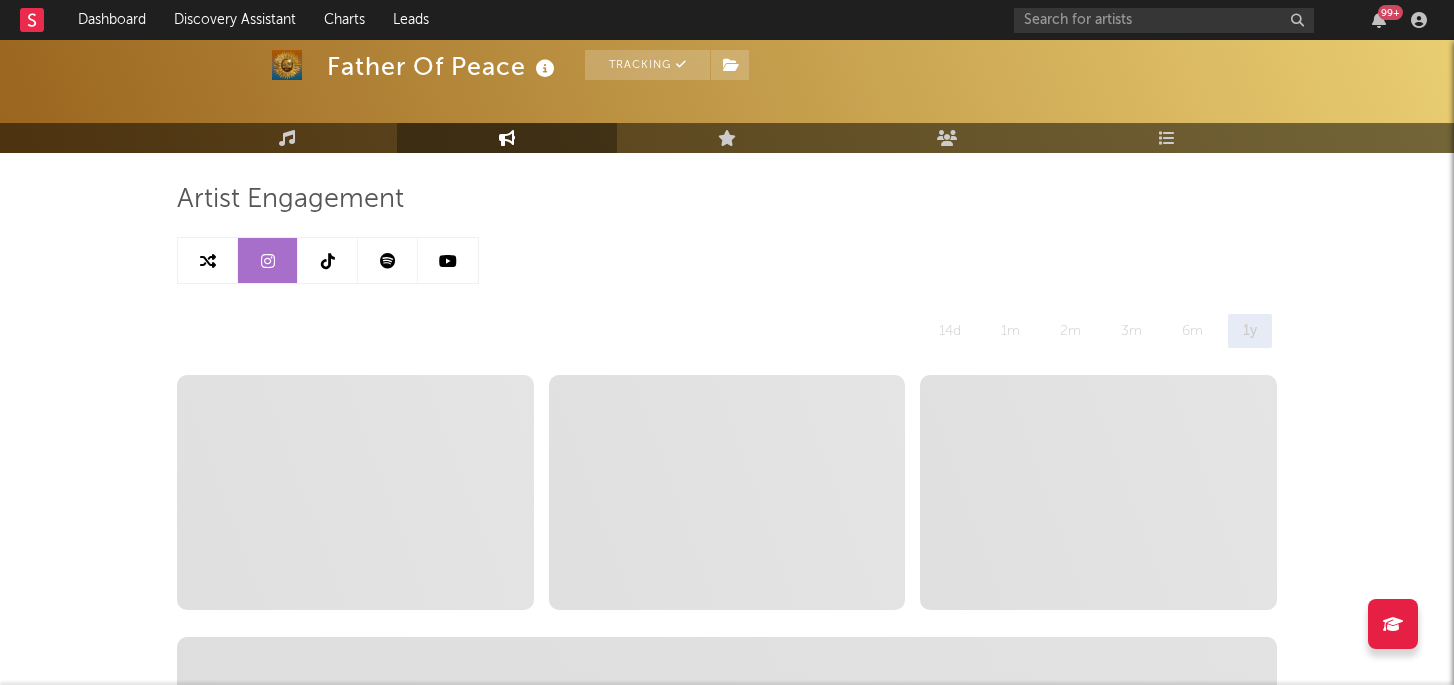scroll, scrollTop: 0, scrollLeft: 0, axis: both 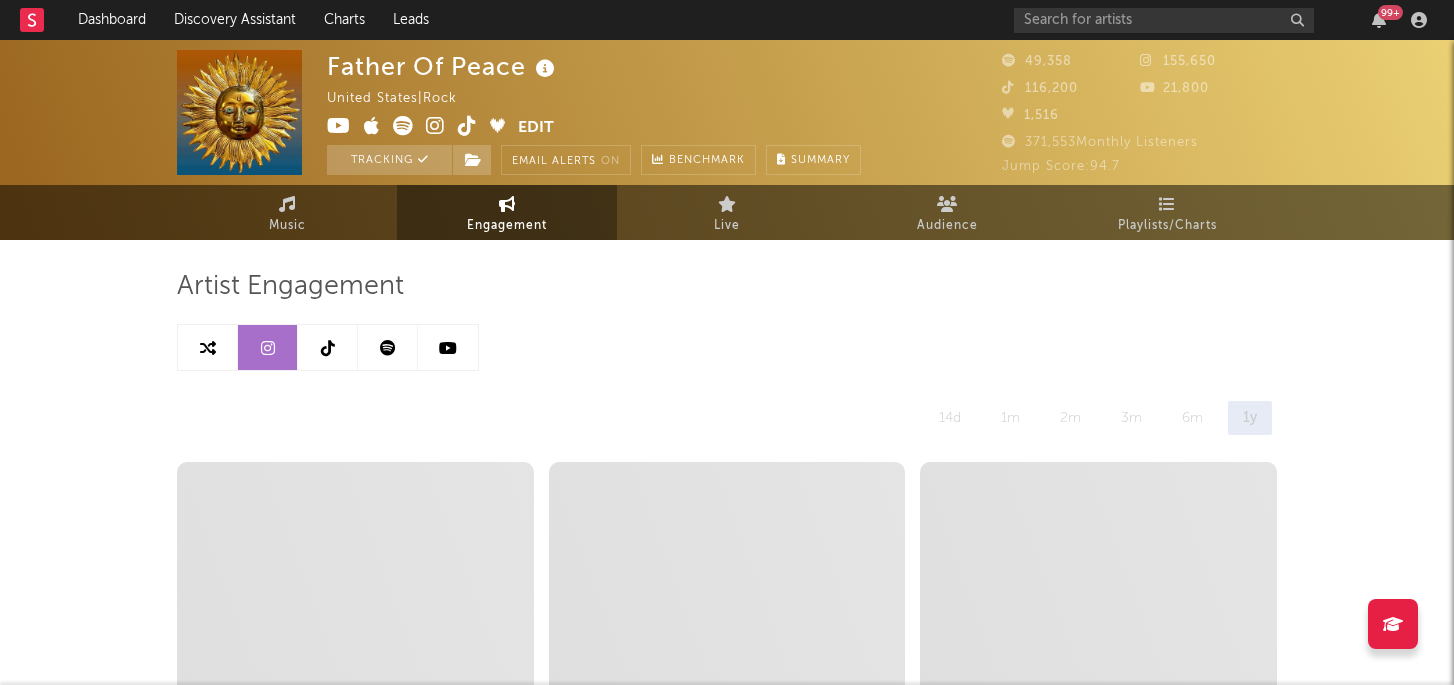 click at bounding box center [388, 347] 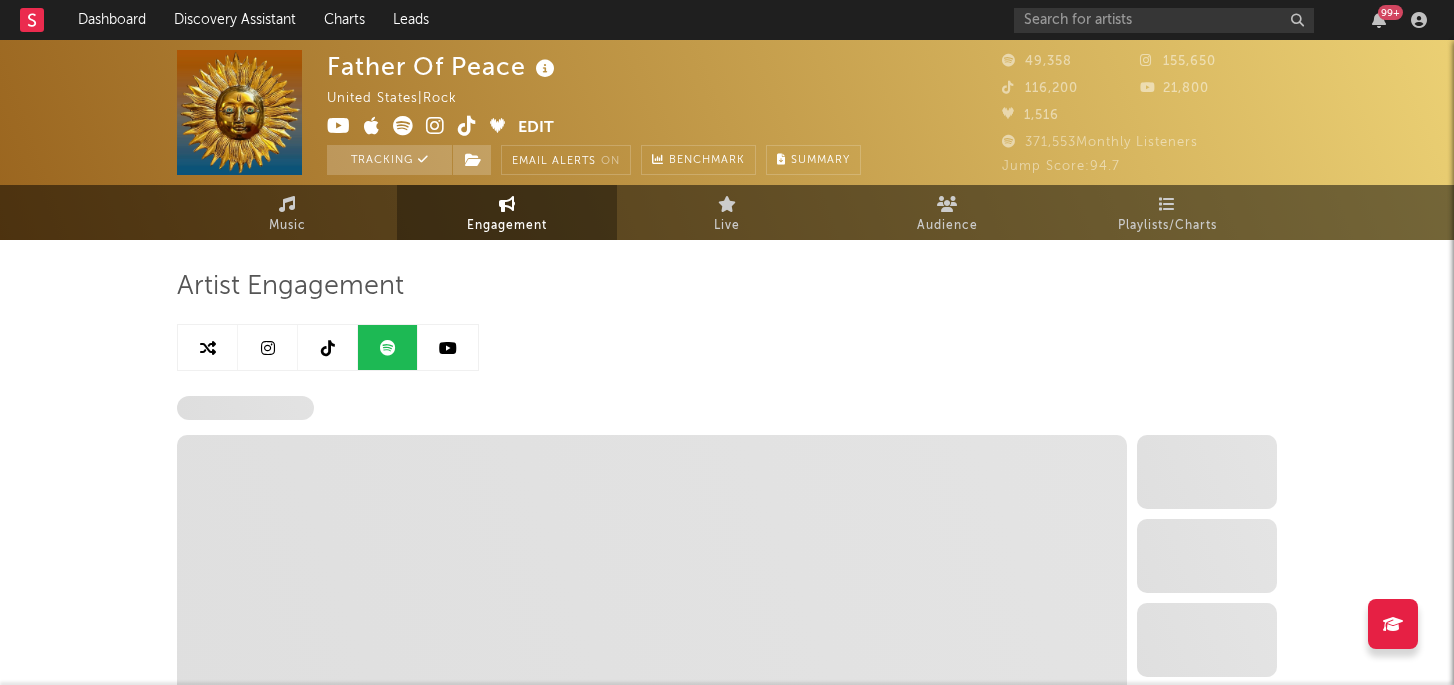 select on "6m" 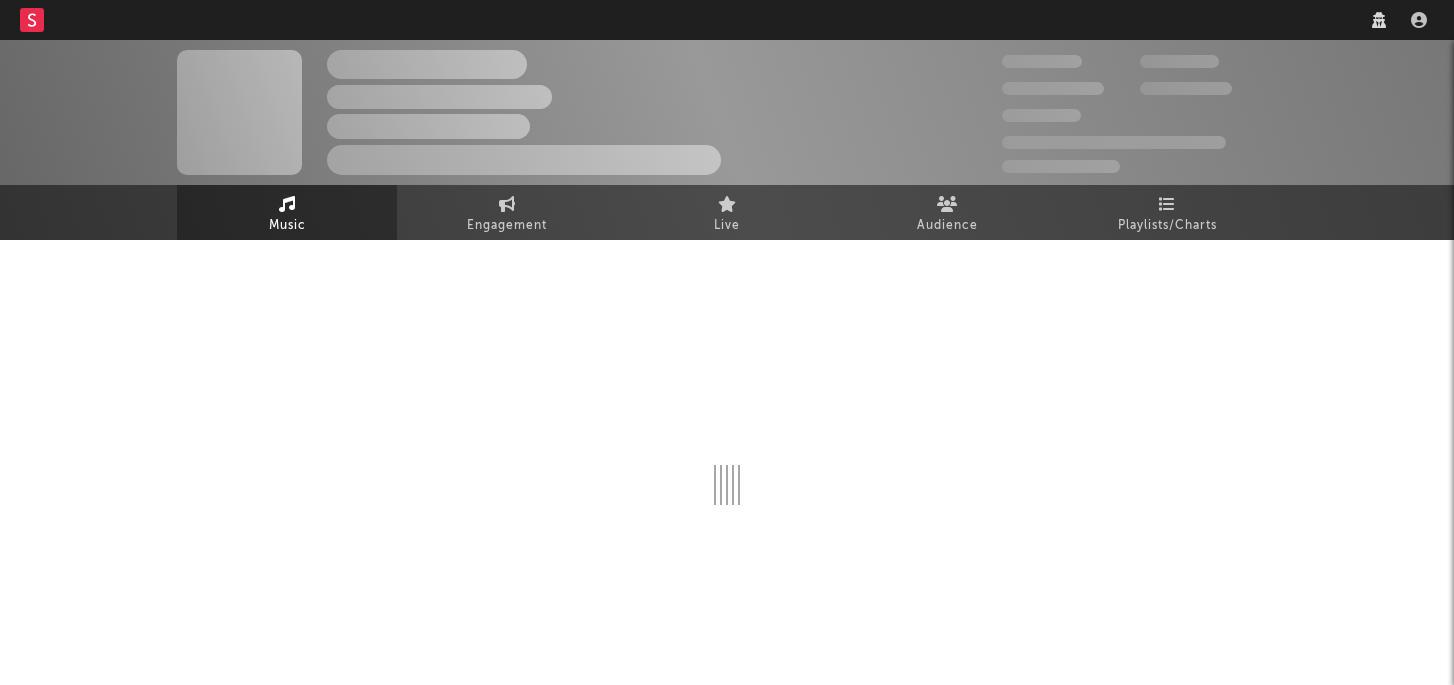 scroll, scrollTop: 0, scrollLeft: 0, axis: both 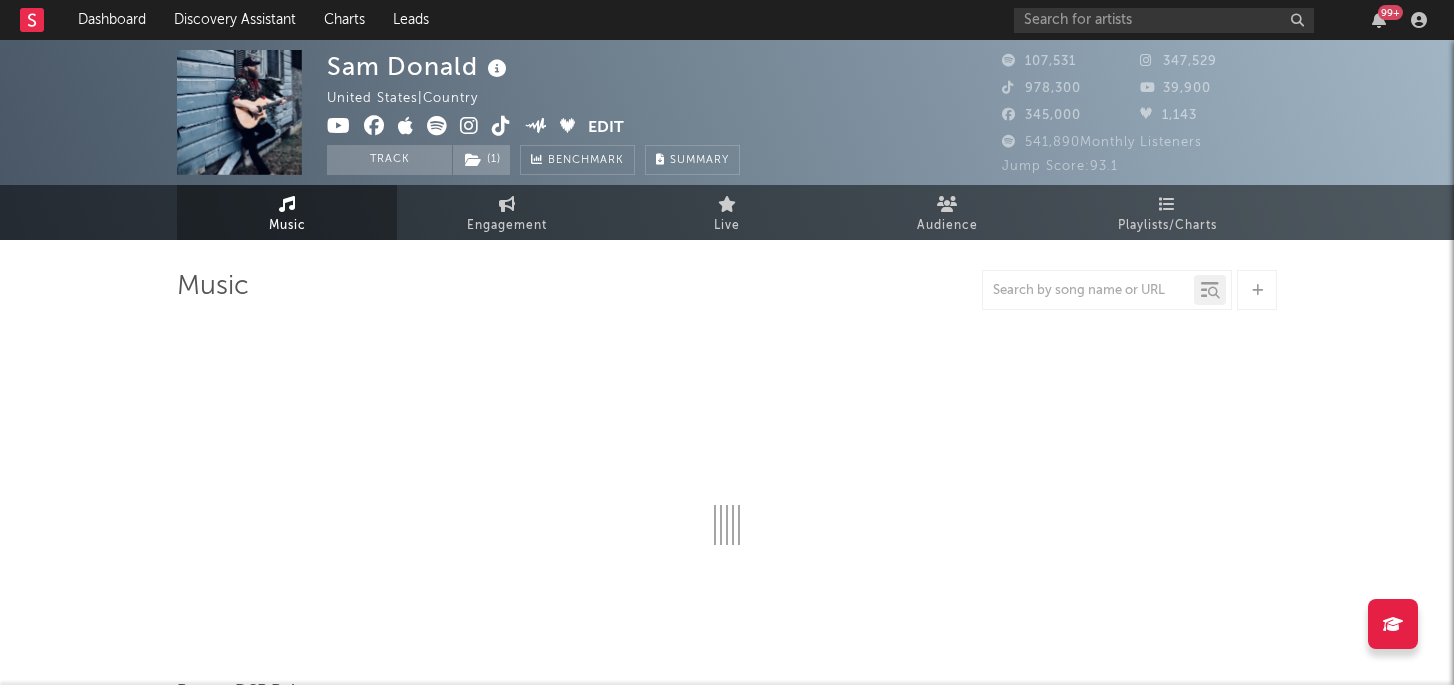 select on "6m" 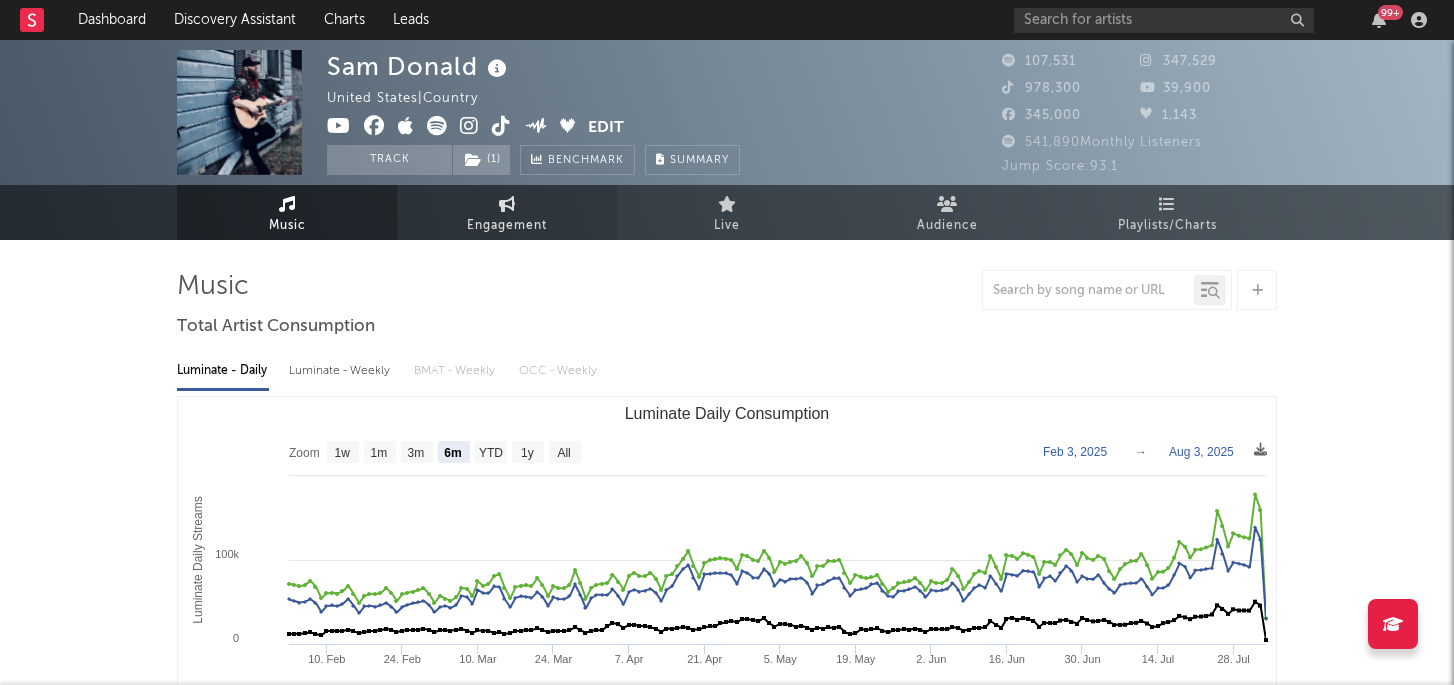 click on "Engagement" at bounding box center [507, 226] 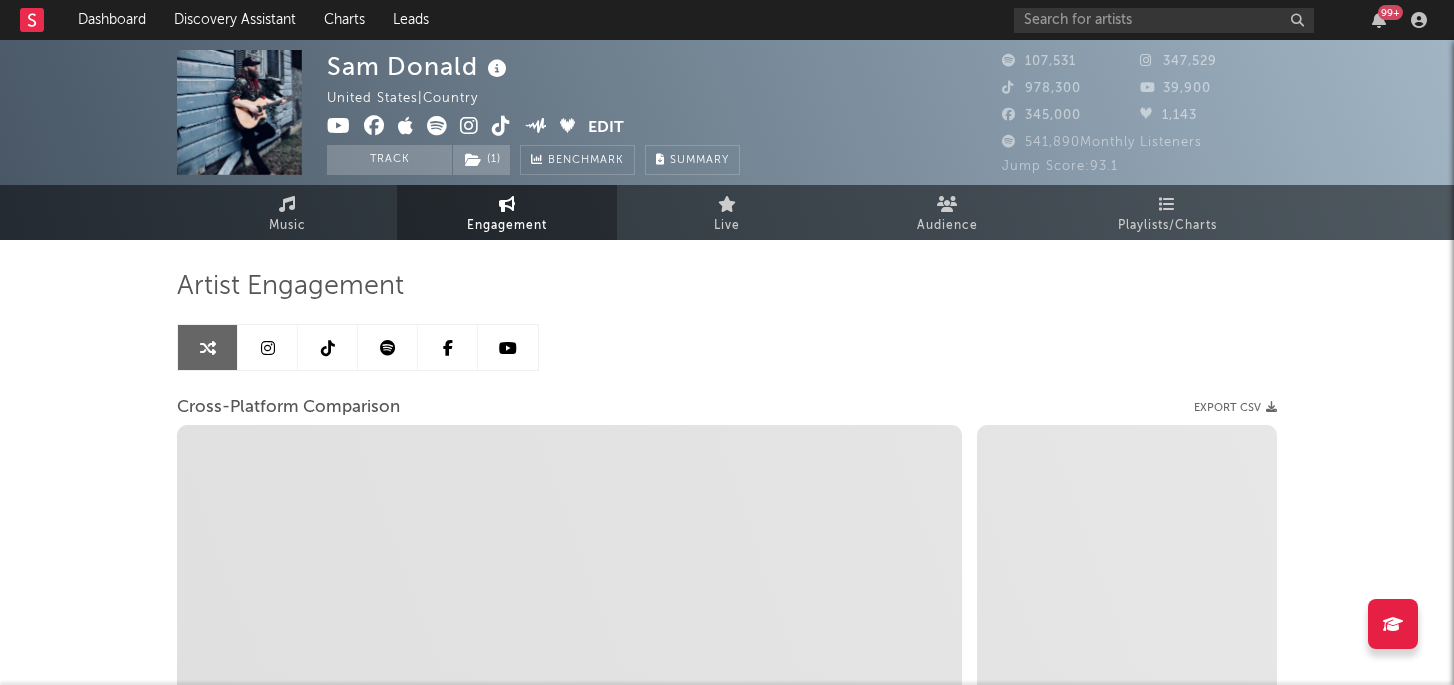 click at bounding box center (388, 348) 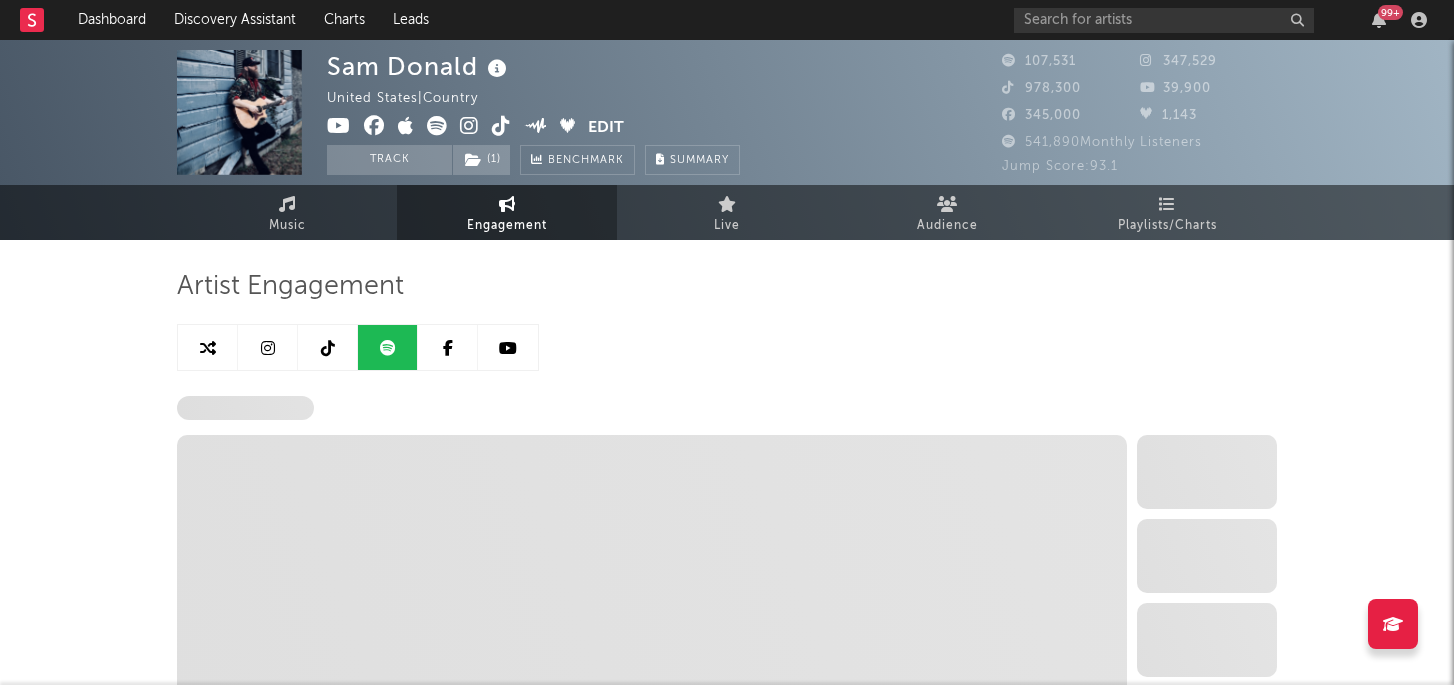 select on "6m" 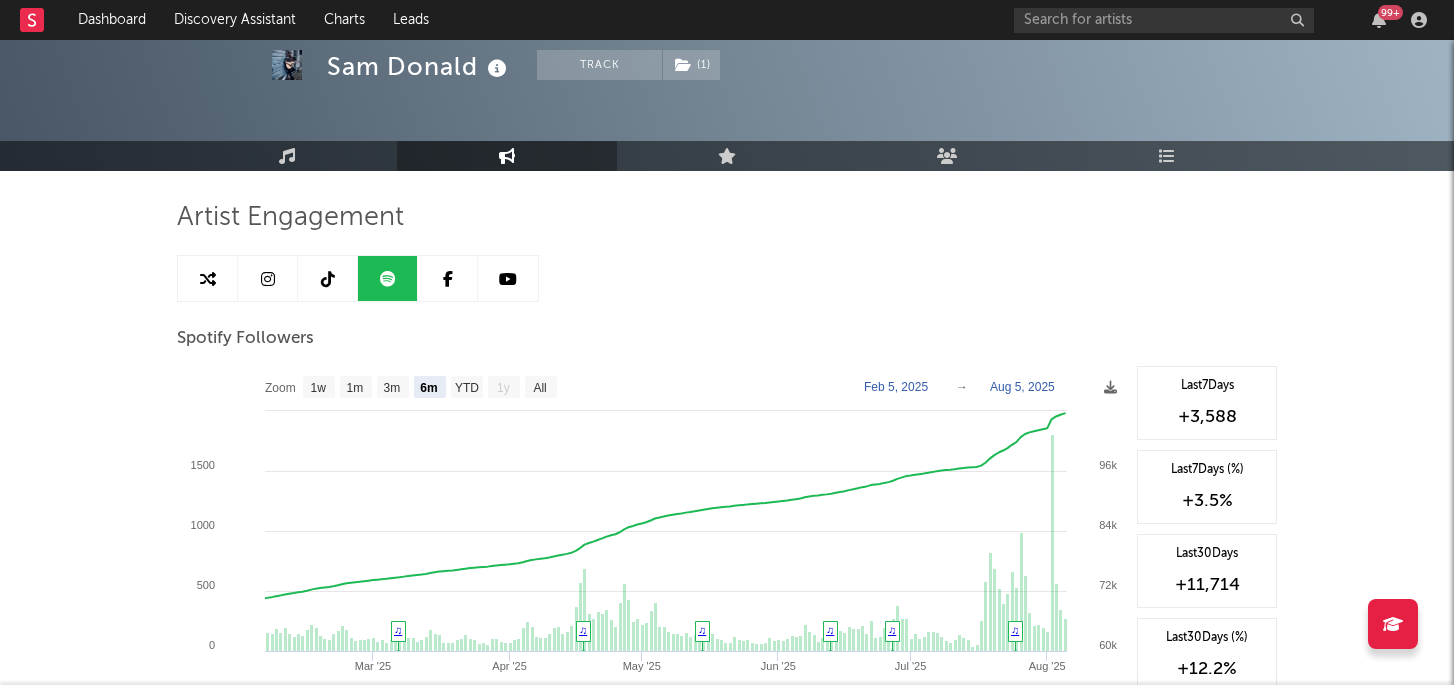 scroll, scrollTop: 100, scrollLeft: 0, axis: vertical 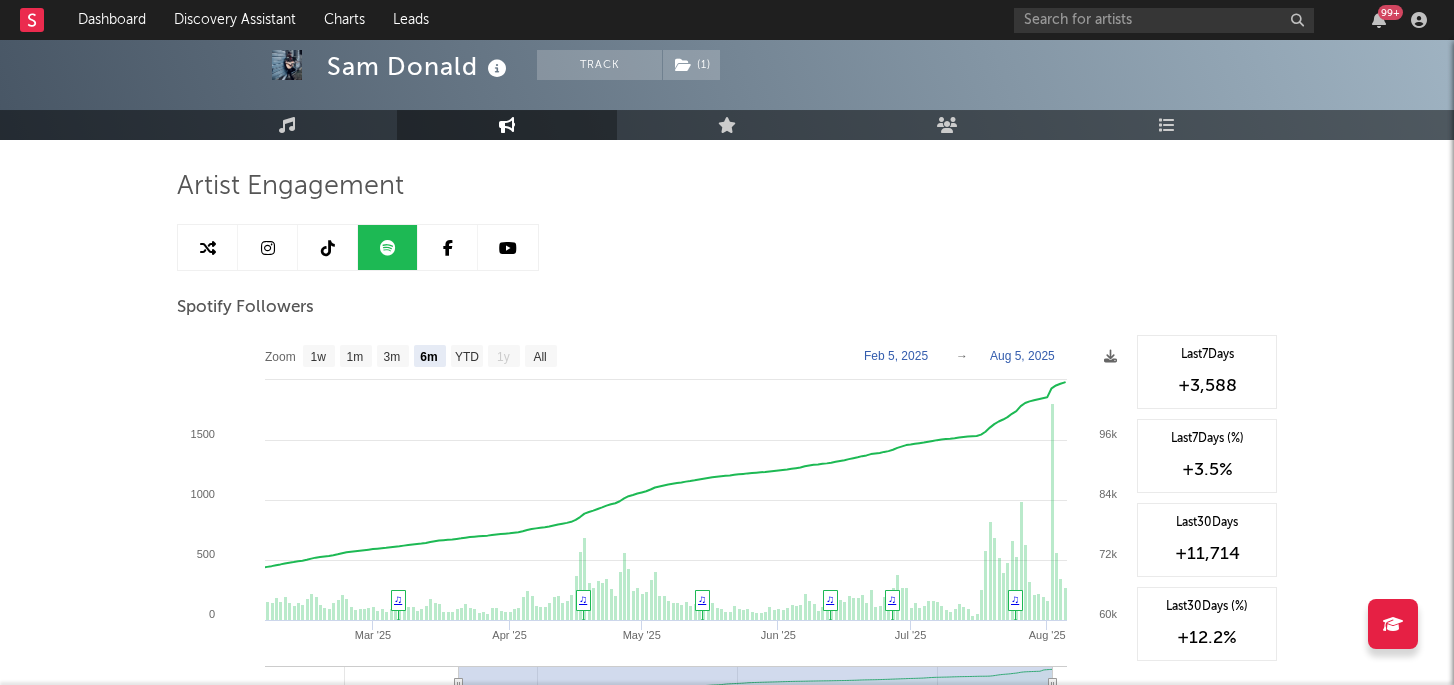 click at bounding box center (268, 247) 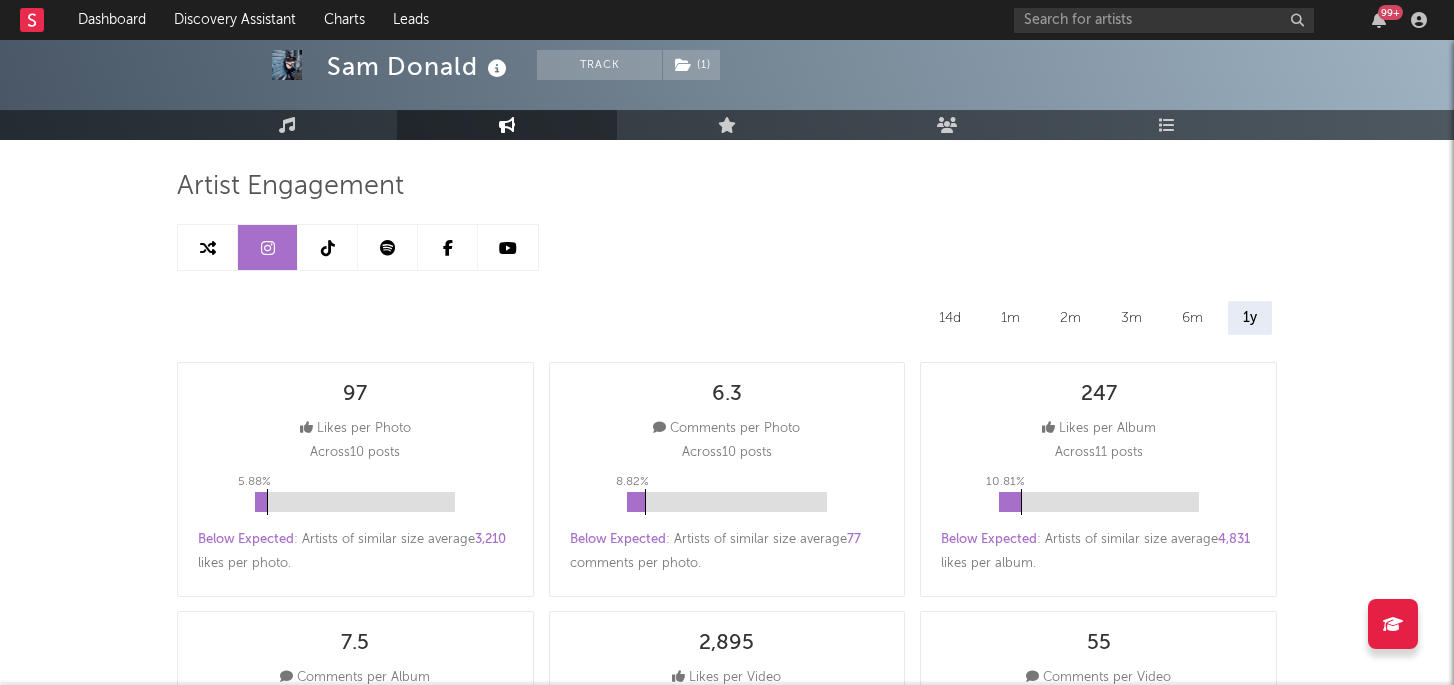select on "6m" 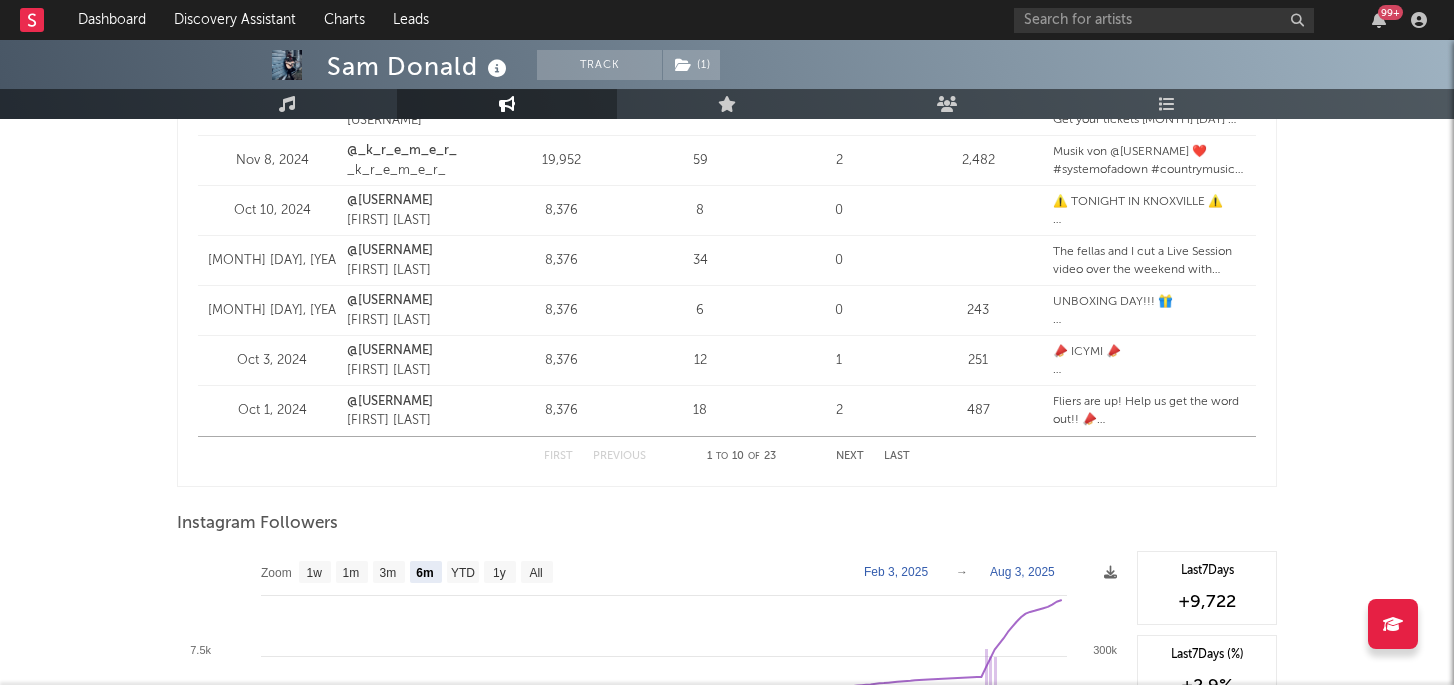 scroll, scrollTop: 3112, scrollLeft: 0, axis: vertical 